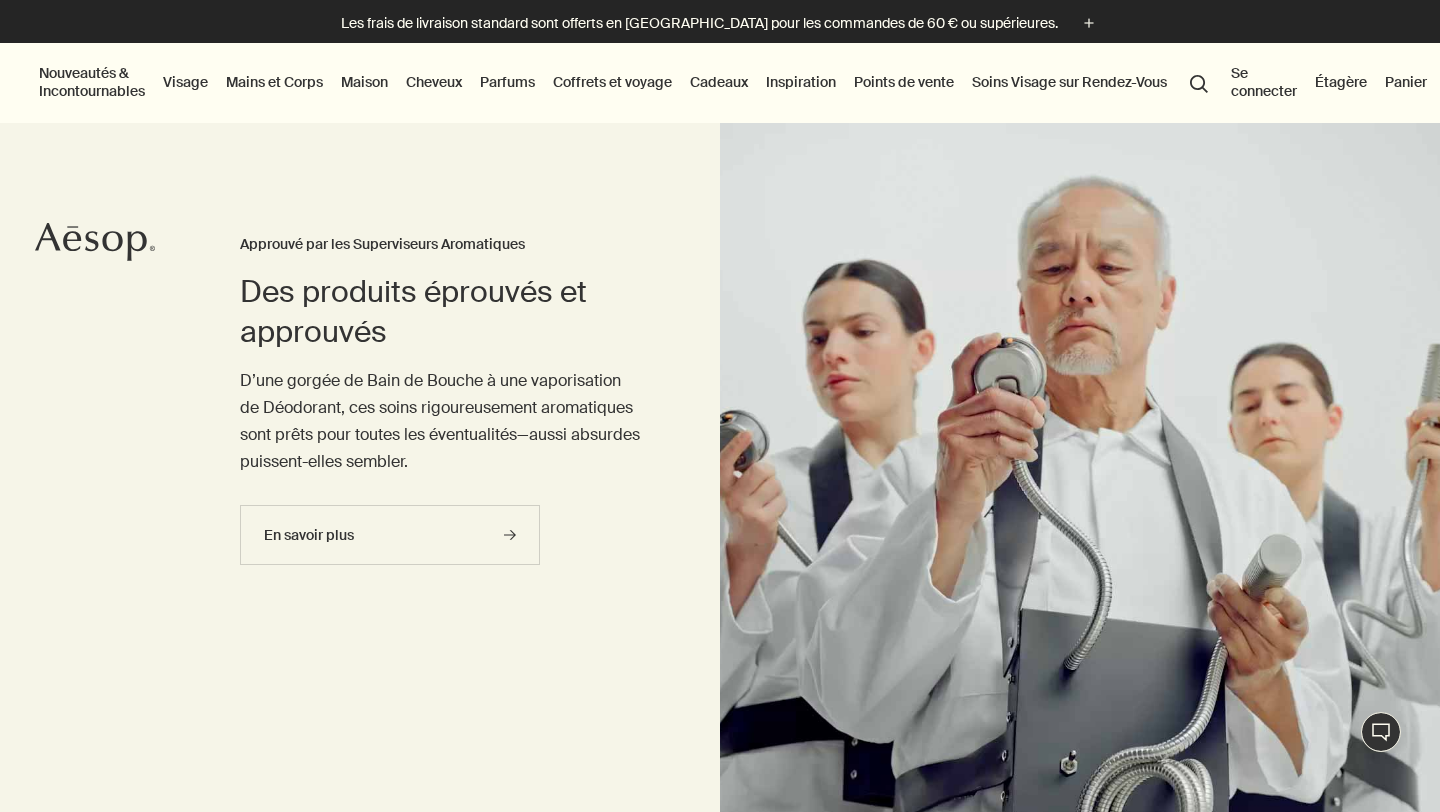 scroll, scrollTop: 0, scrollLeft: 0, axis: both 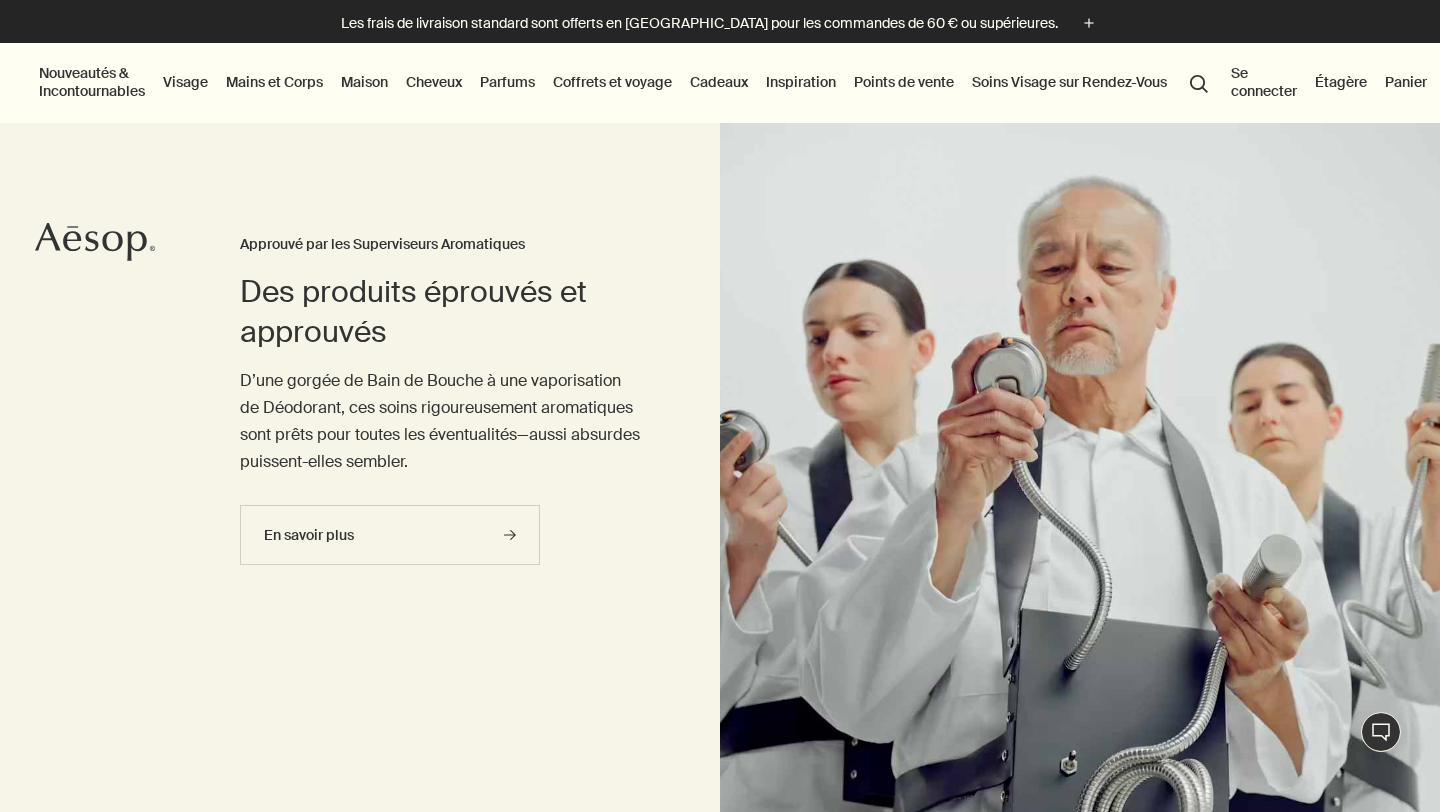 click on "Se connecter" at bounding box center (1264, 82) 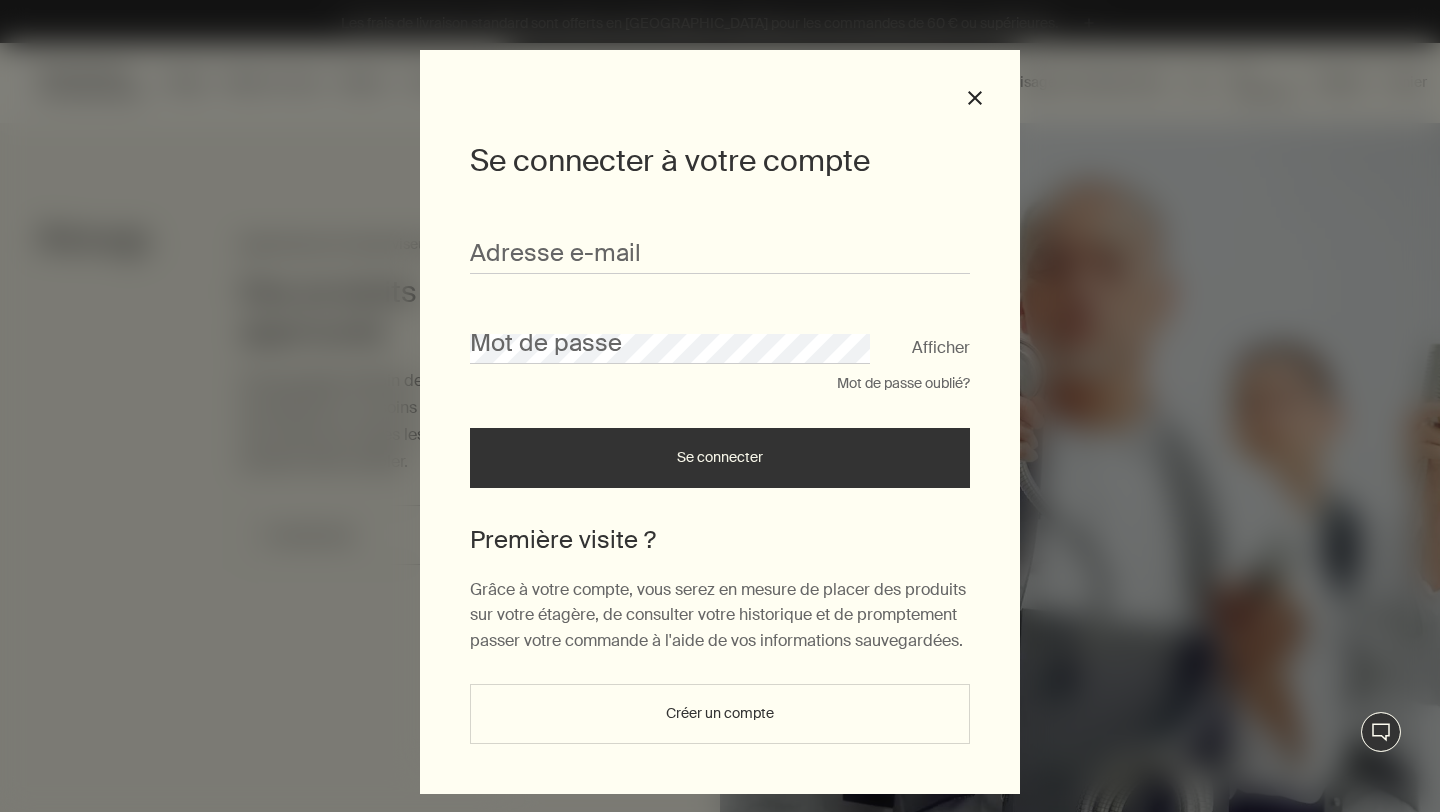 click on "Adresse e-mail" at bounding box center (720, 243) 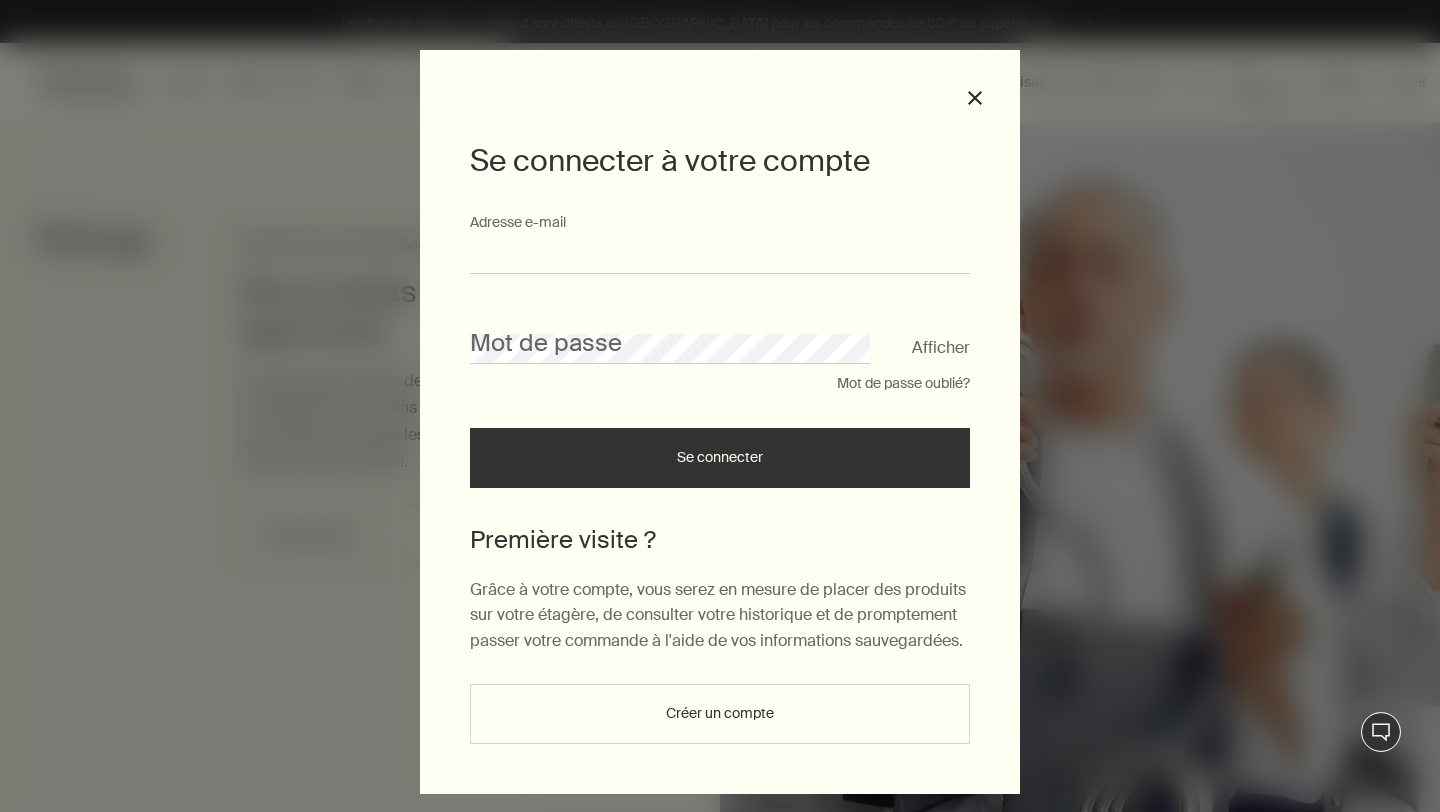 click on "Adresse e-mail" at bounding box center [720, 255] 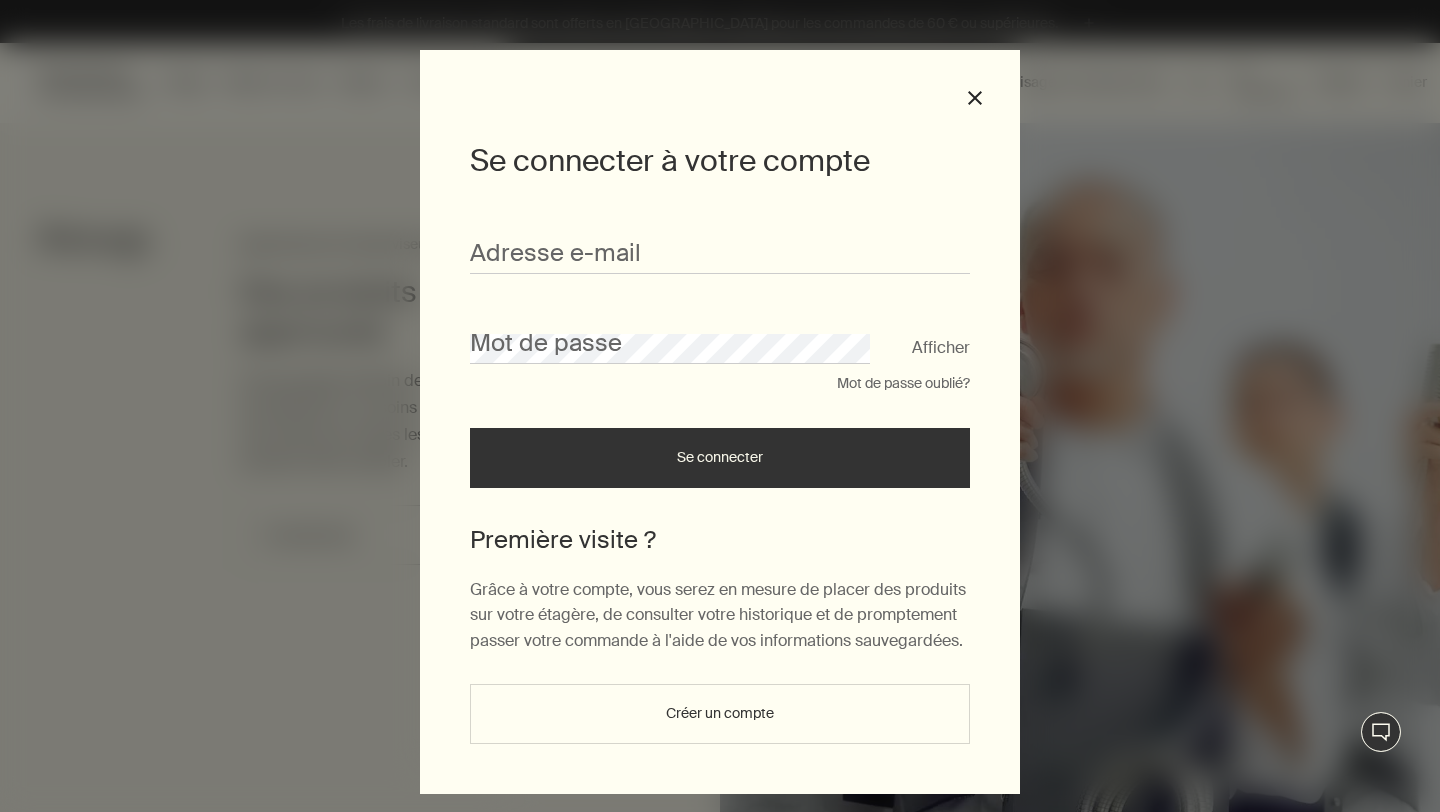 click on "Grâce à votre compte, vous serez en mesure de placer des produits sur votre étagère, de consulter votre historique et de promptement passer votre commande à l'aide de vos informations sauvegardées." at bounding box center [720, 615] 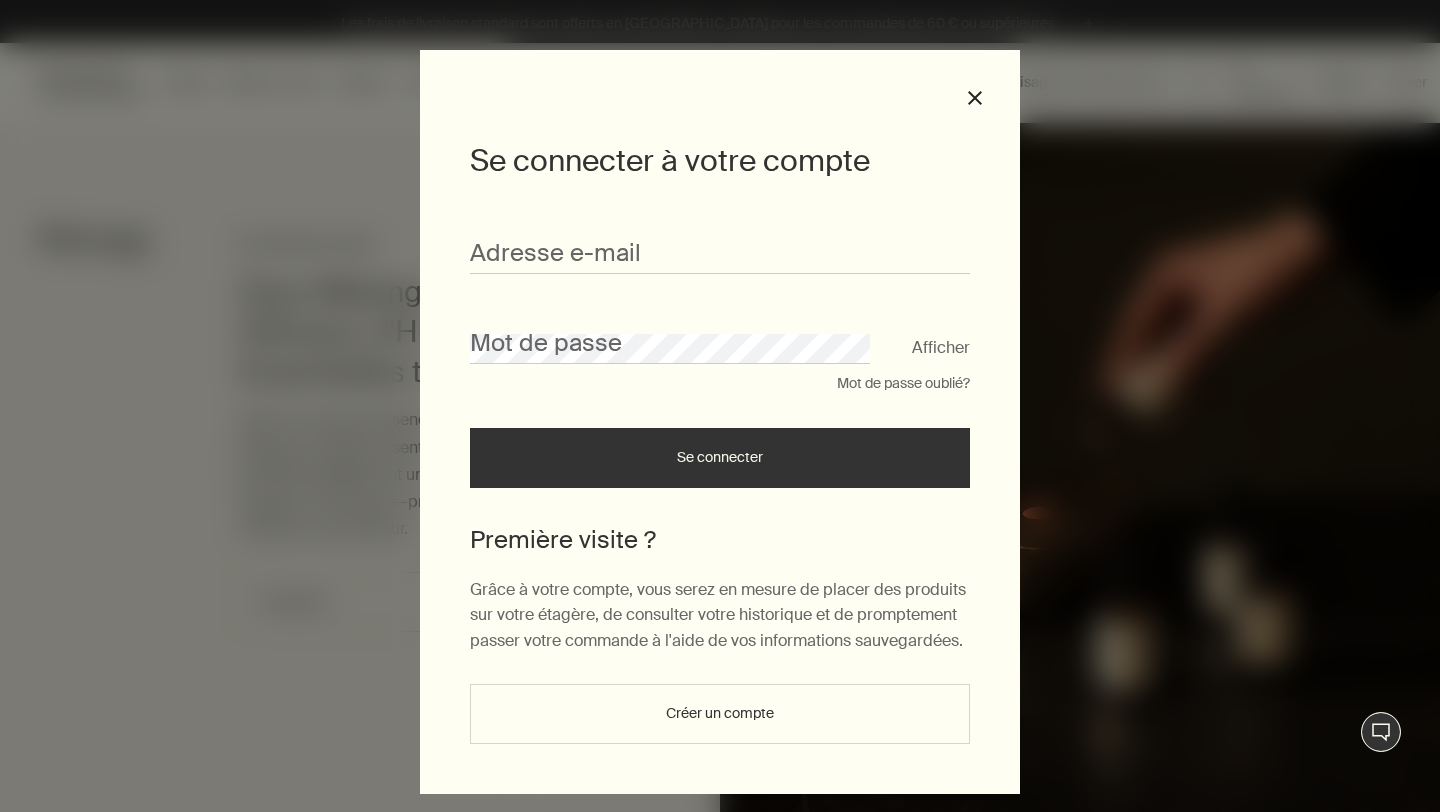 click on "Créer un compte" at bounding box center [720, 714] 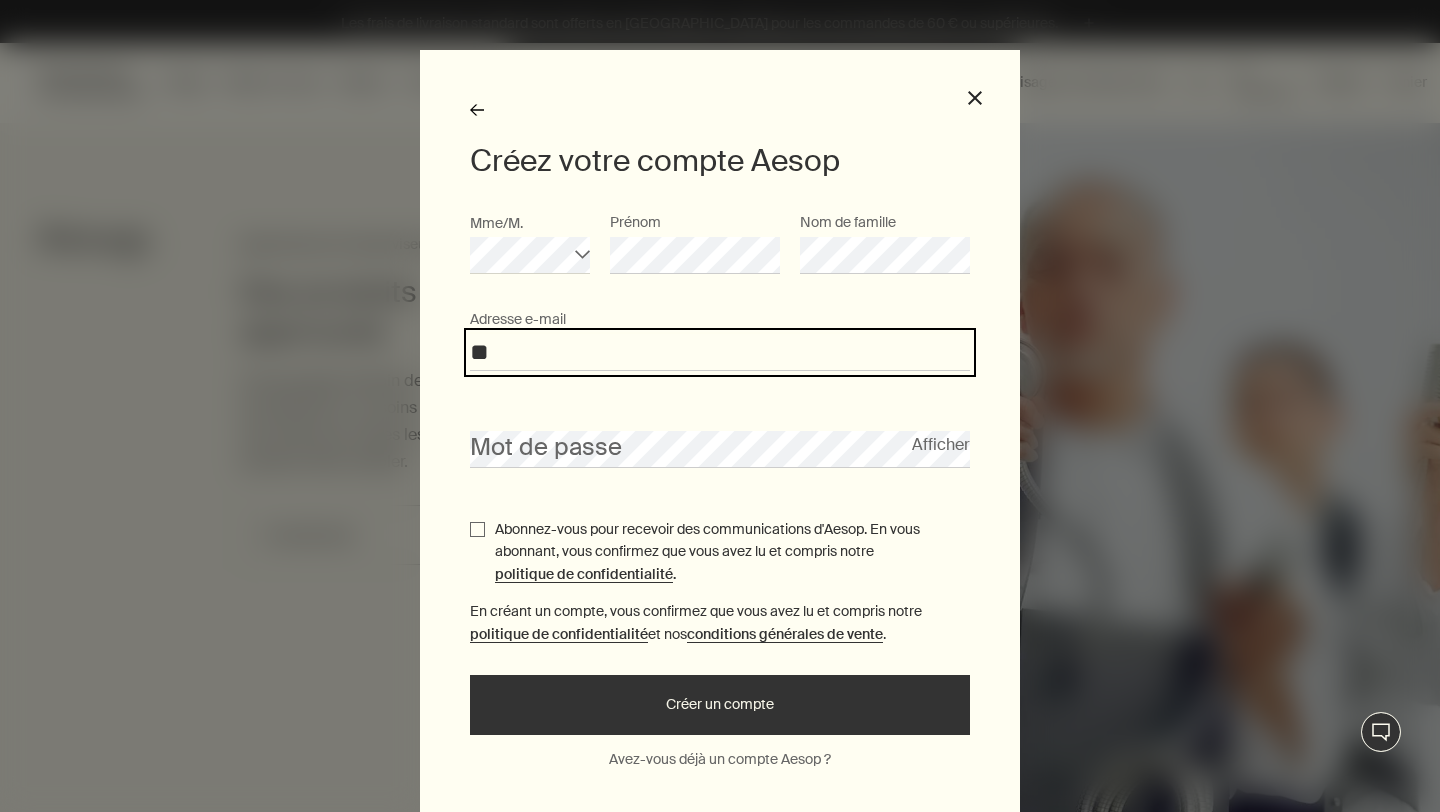 type on "**********" 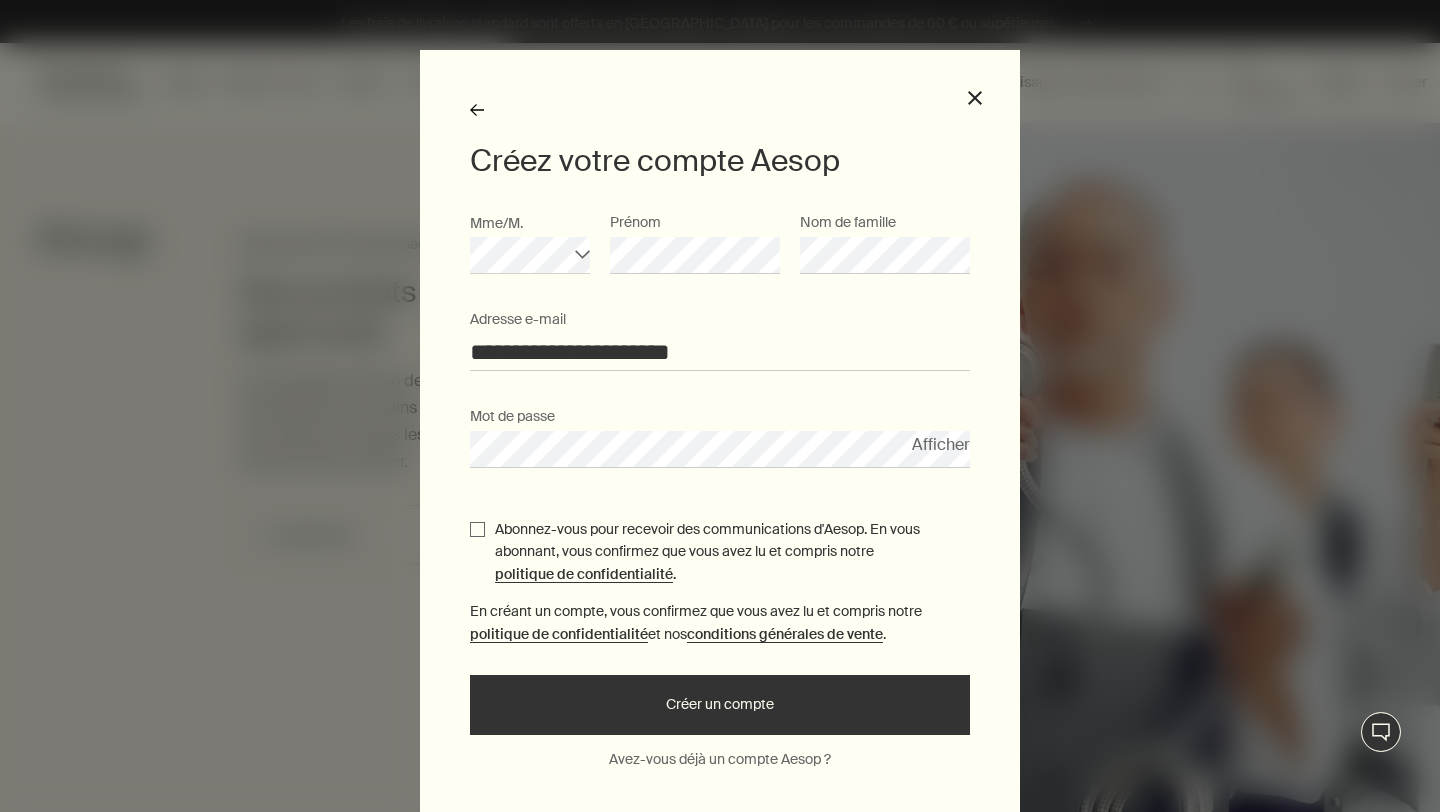 click on "Afficher" at bounding box center (941, 444) 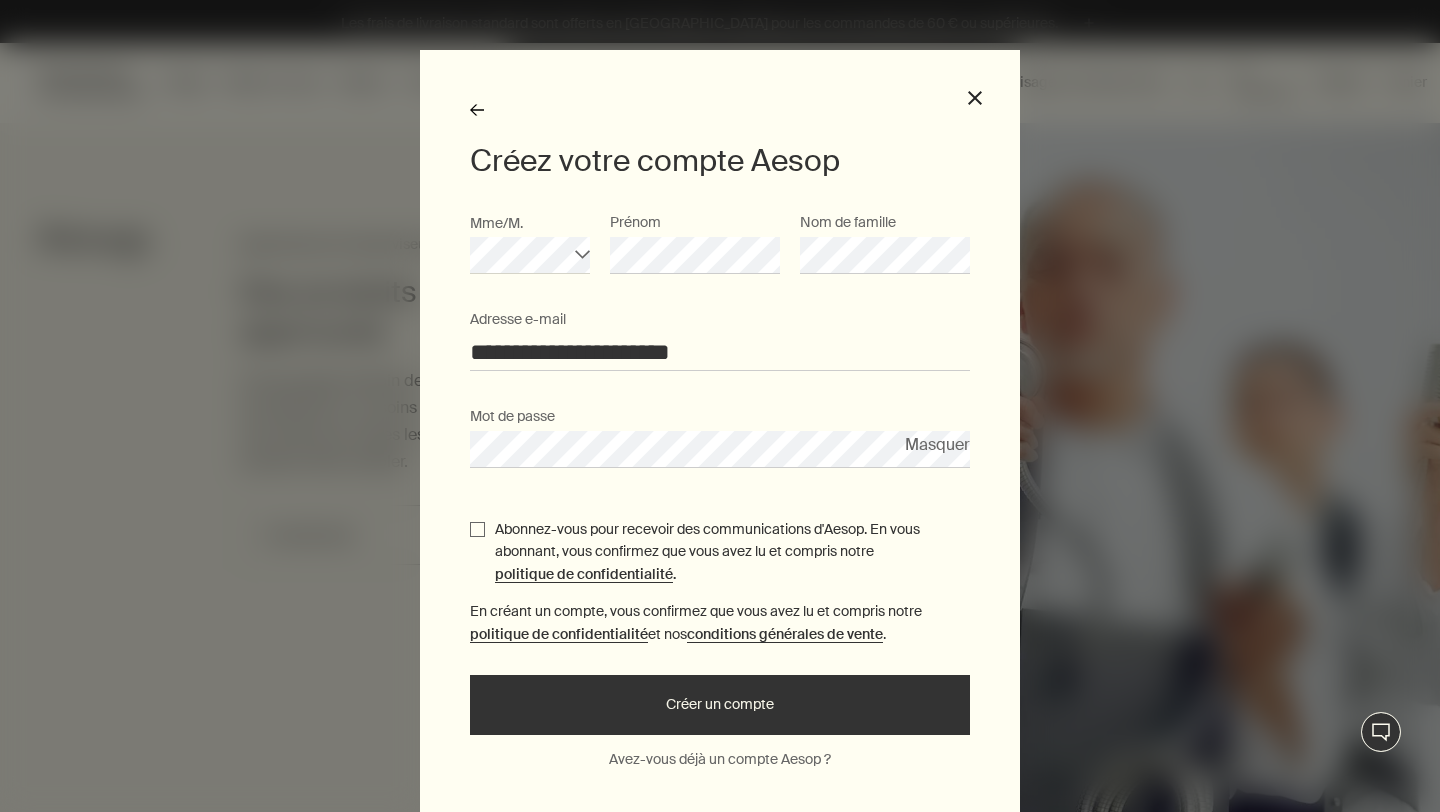 click on "Abonnez-vous pour recevoir des communications d'Aesop. En vous abonnant, vous confirmez que vous avez lu et compris notre  politique de confidentialité ." at bounding box center [732, 551] 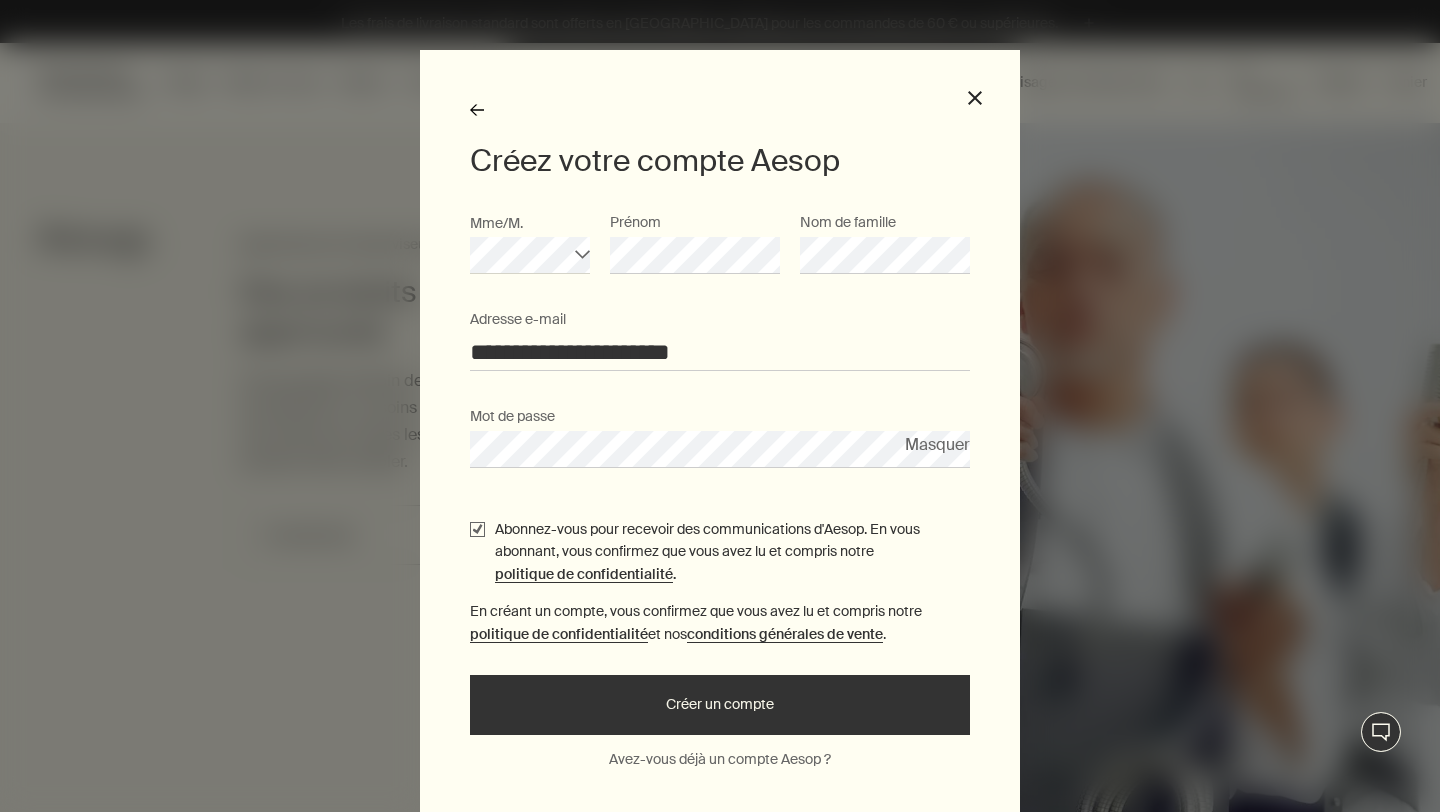 click on "Abonnez-vous pour recevoir des communications d'Aesop. En vous abonnant, vous confirmez que vous avez lu et compris notre  politique de confidentialité ." at bounding box center [732, 551] 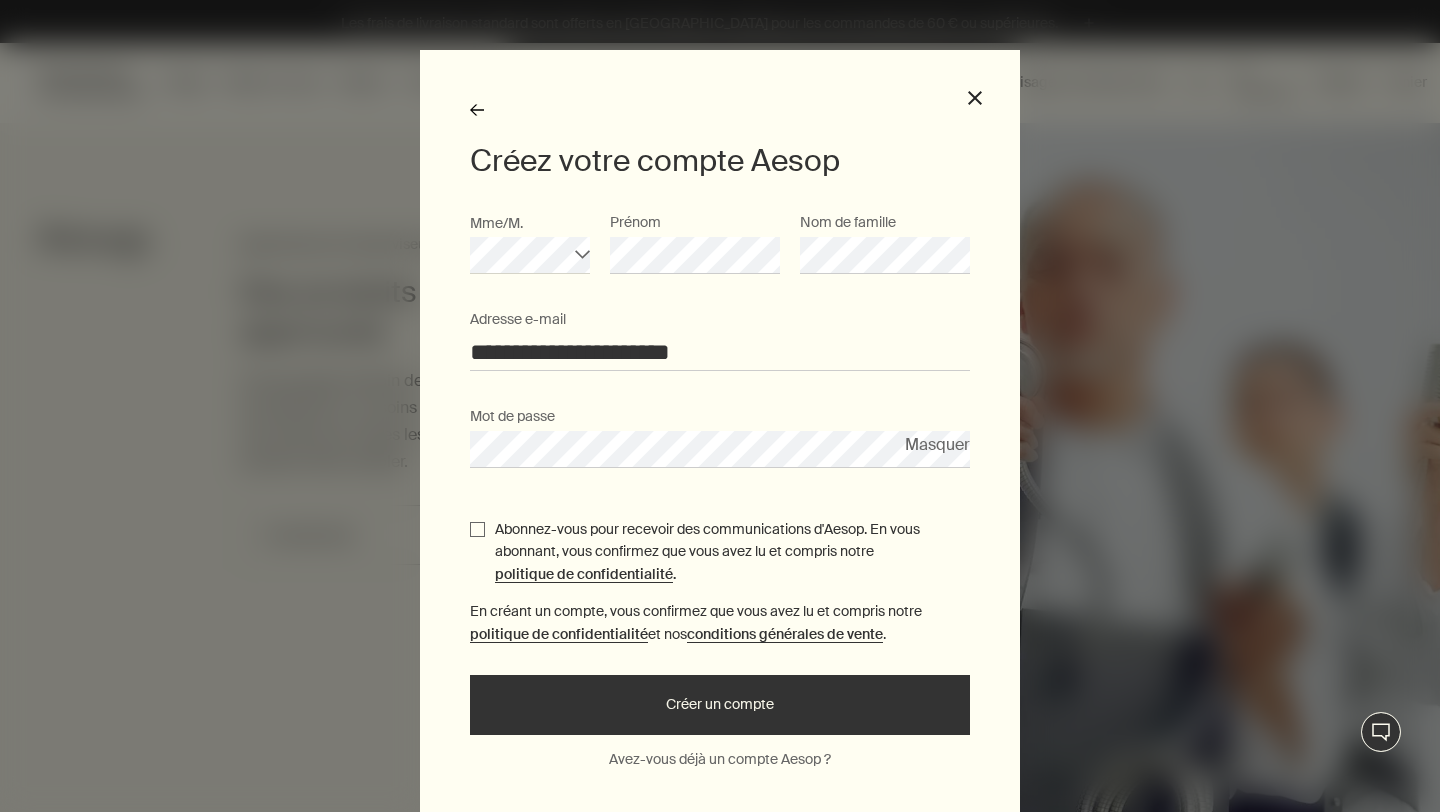 scroll, scrollTop: 57, scrollLeft: 0, axis: vertical 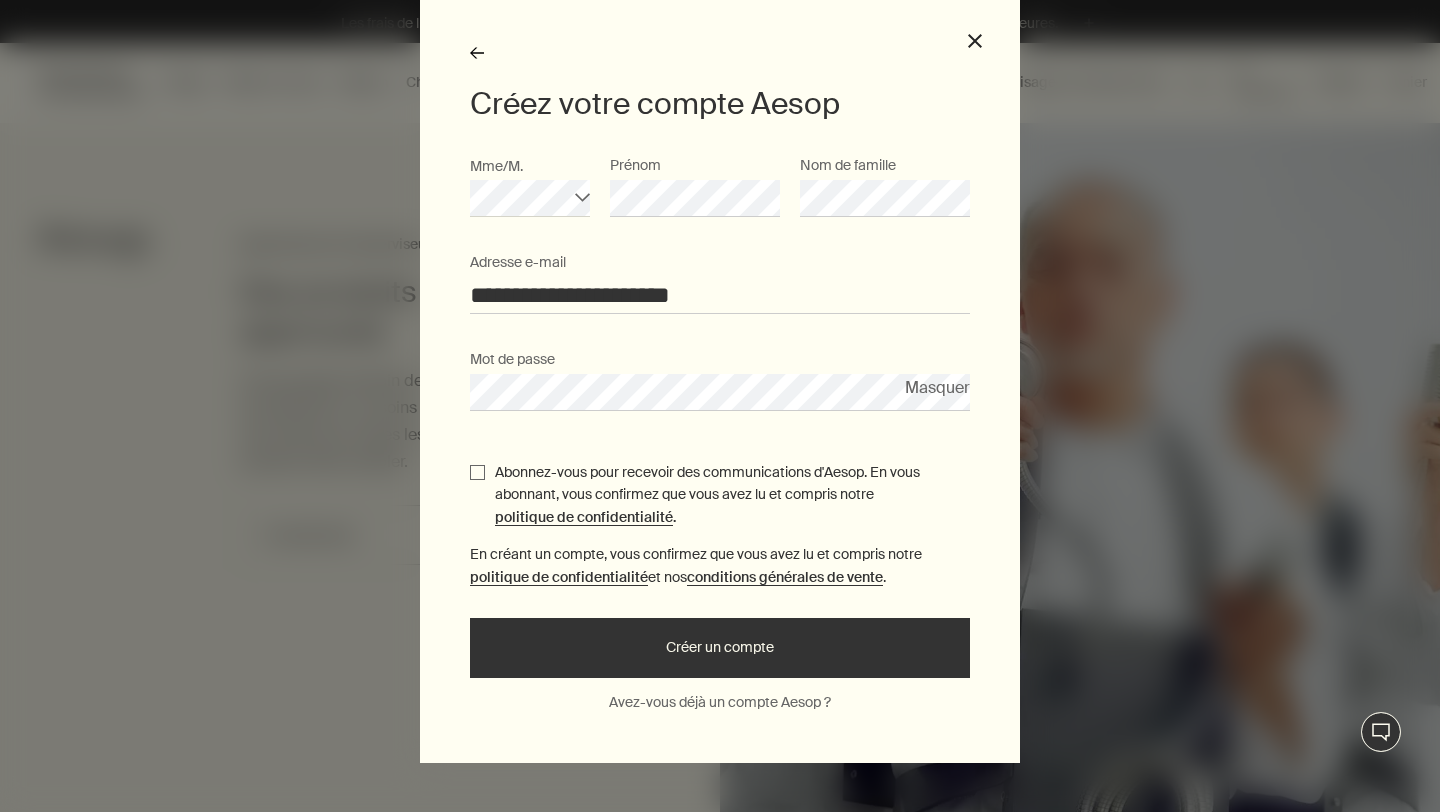 click on "Créer un compte" at bounding box center [720, 648] 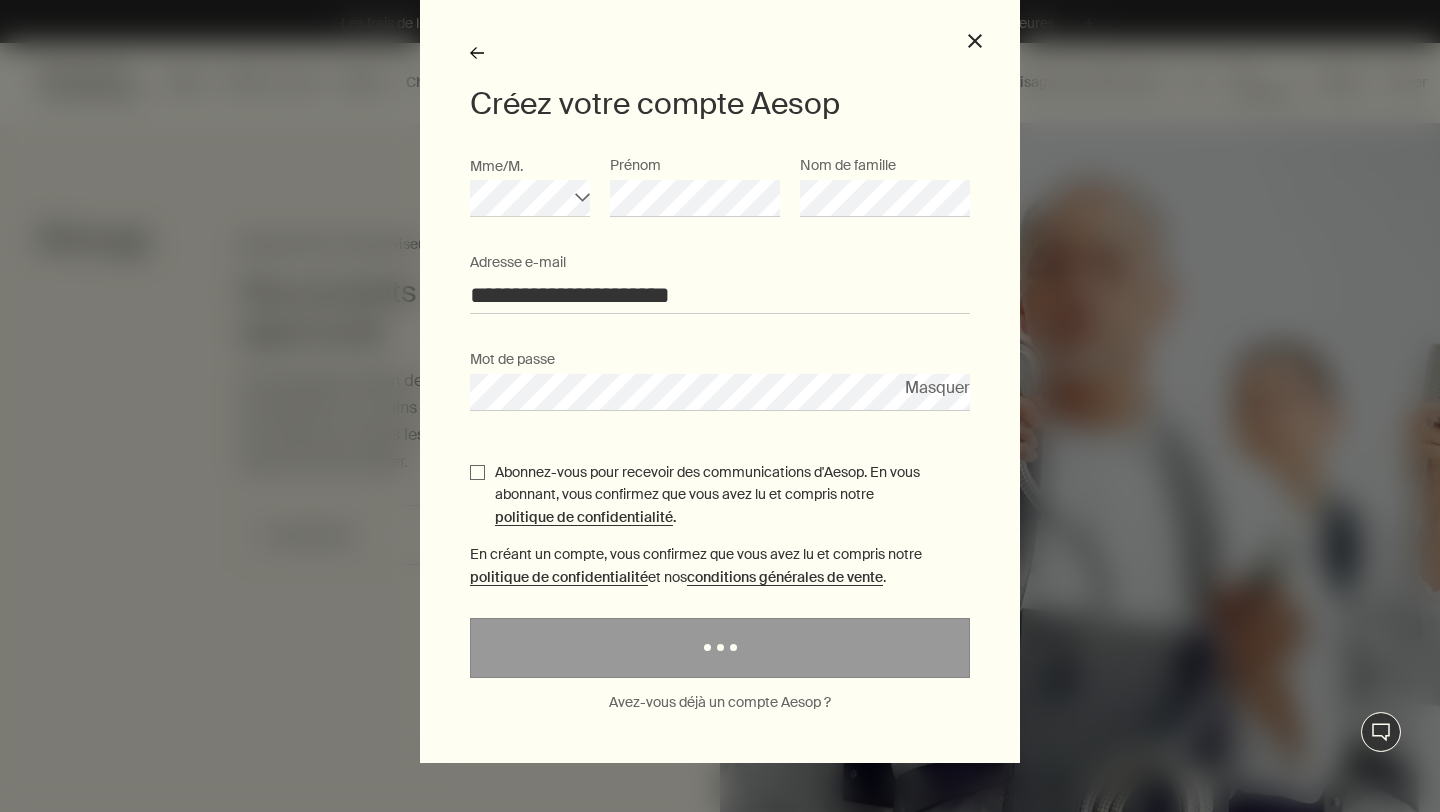 scroll, scrollTop: 0, scrollLeft: 0, axis: both 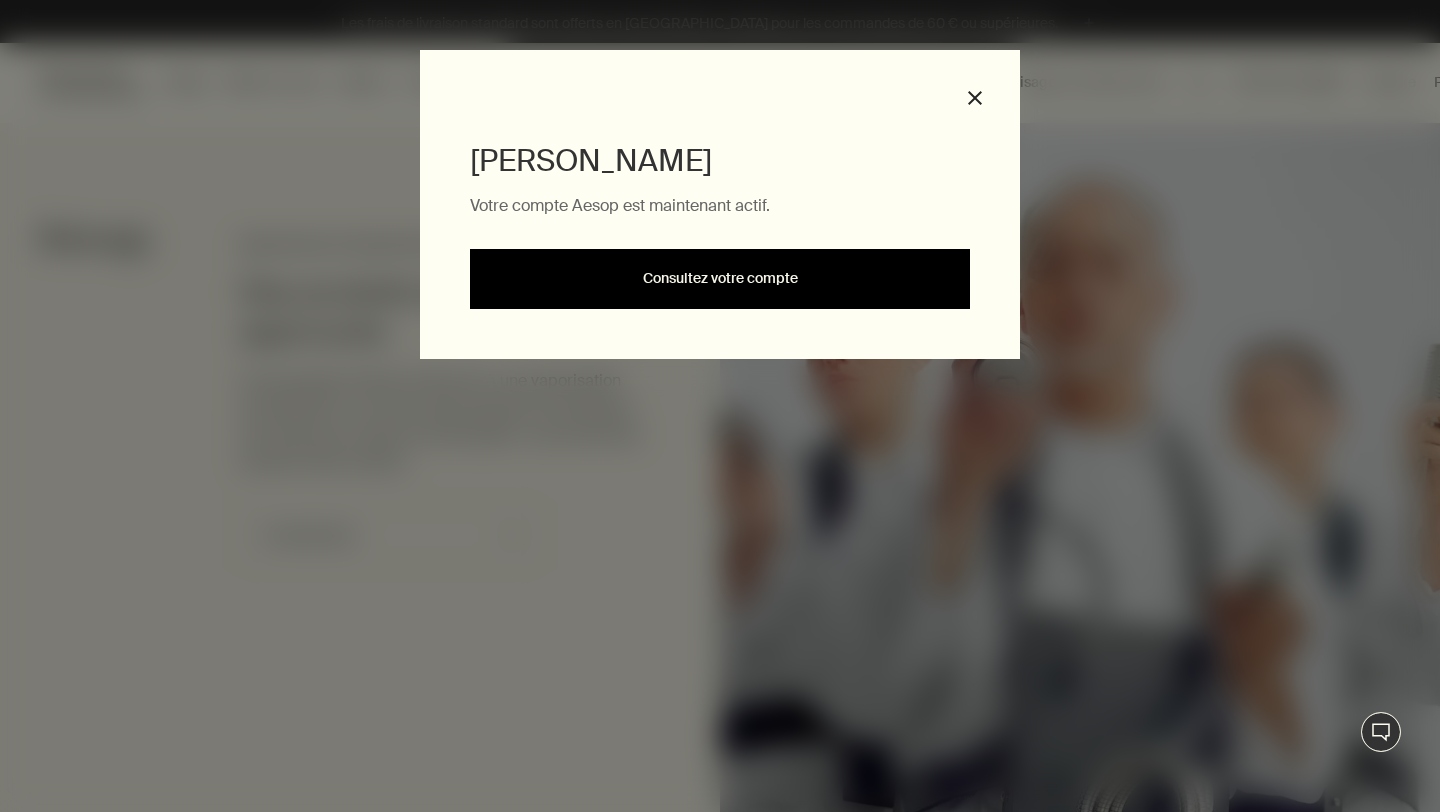 click on "Consultez votre compte" at bounding box center (720, 279) 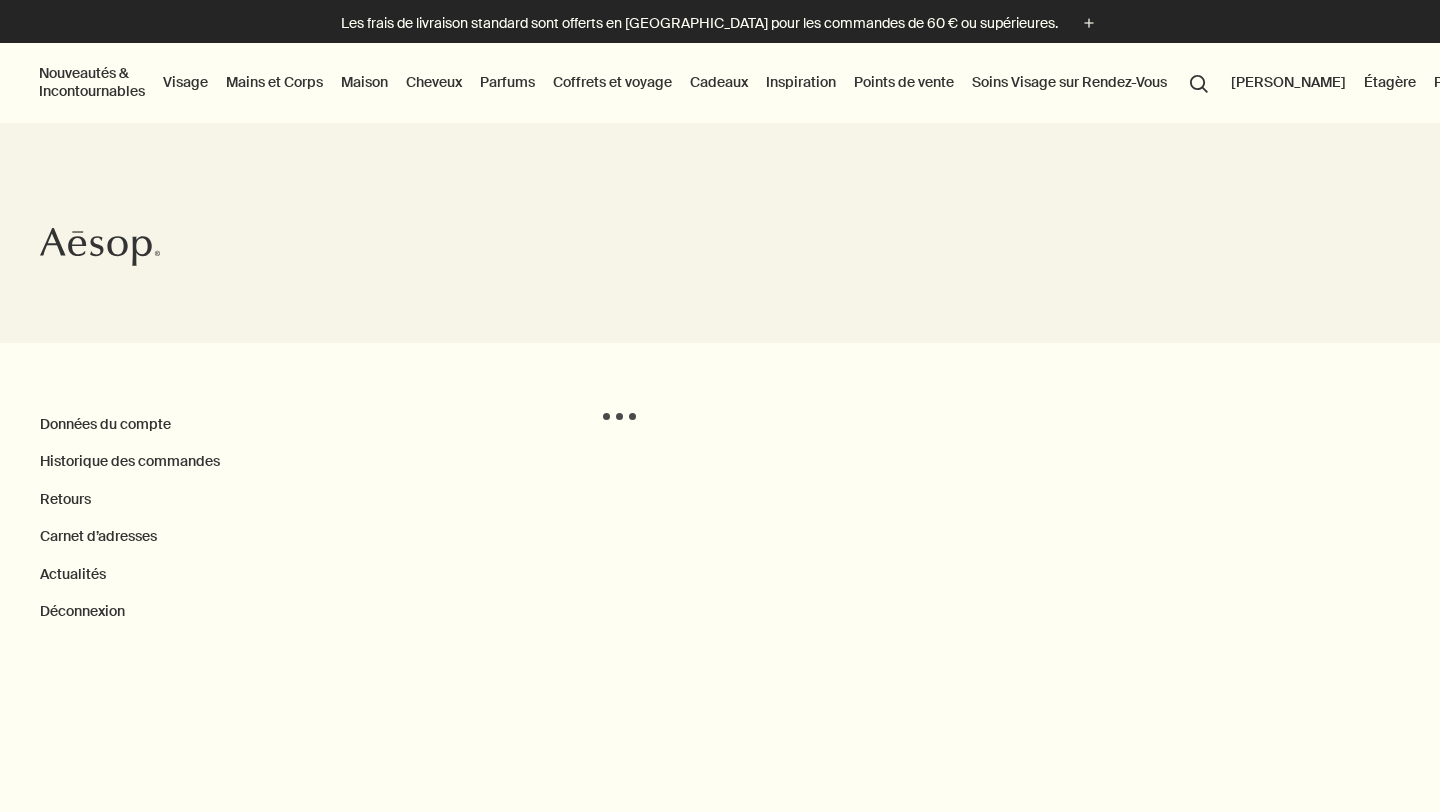 scroll, scrollTop: 0, scrollLeft: 0, axis: both 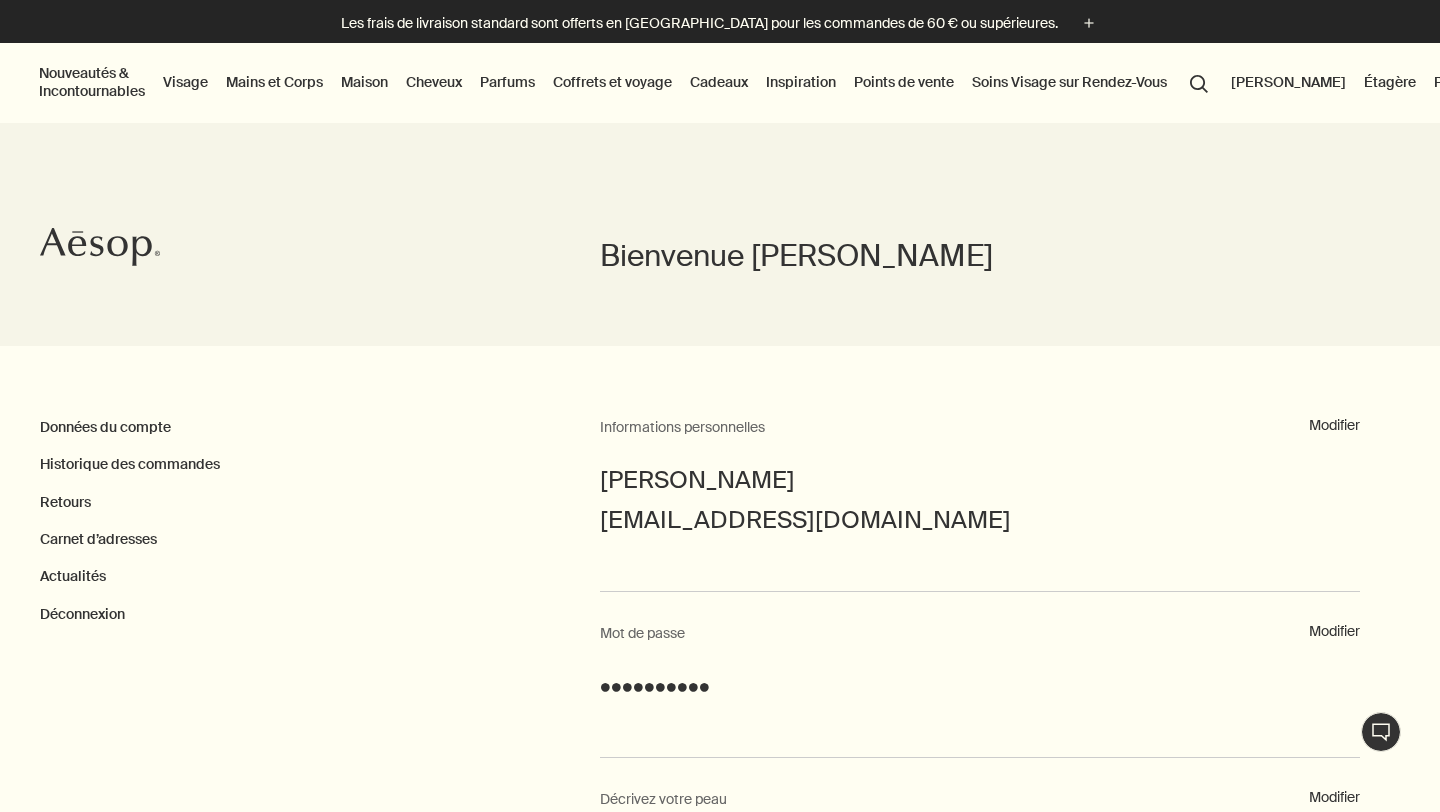 click on "Visage" at bounding box center [185, 82] 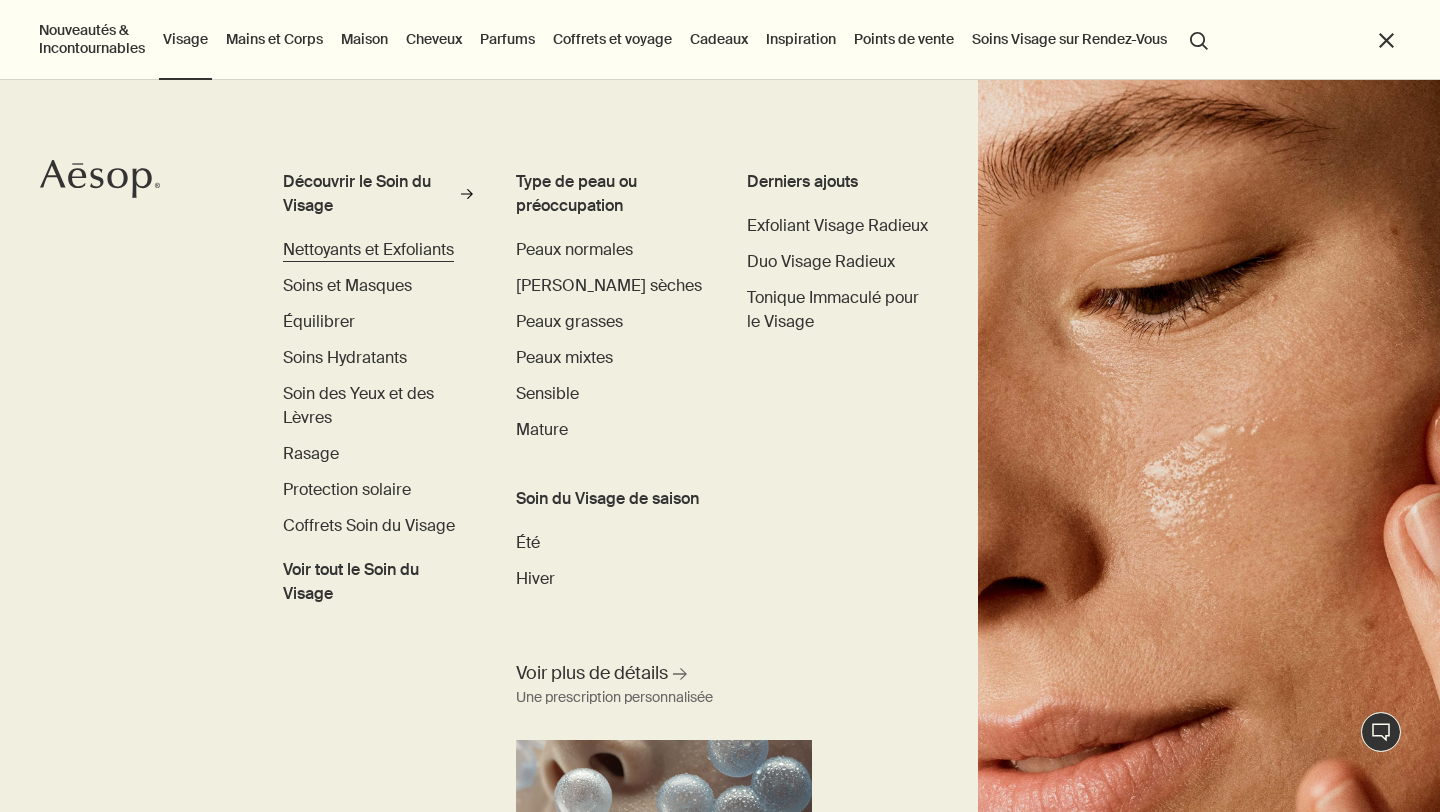 click on "Nettoyants et Exfoliants" at bounding box center (368, 249) 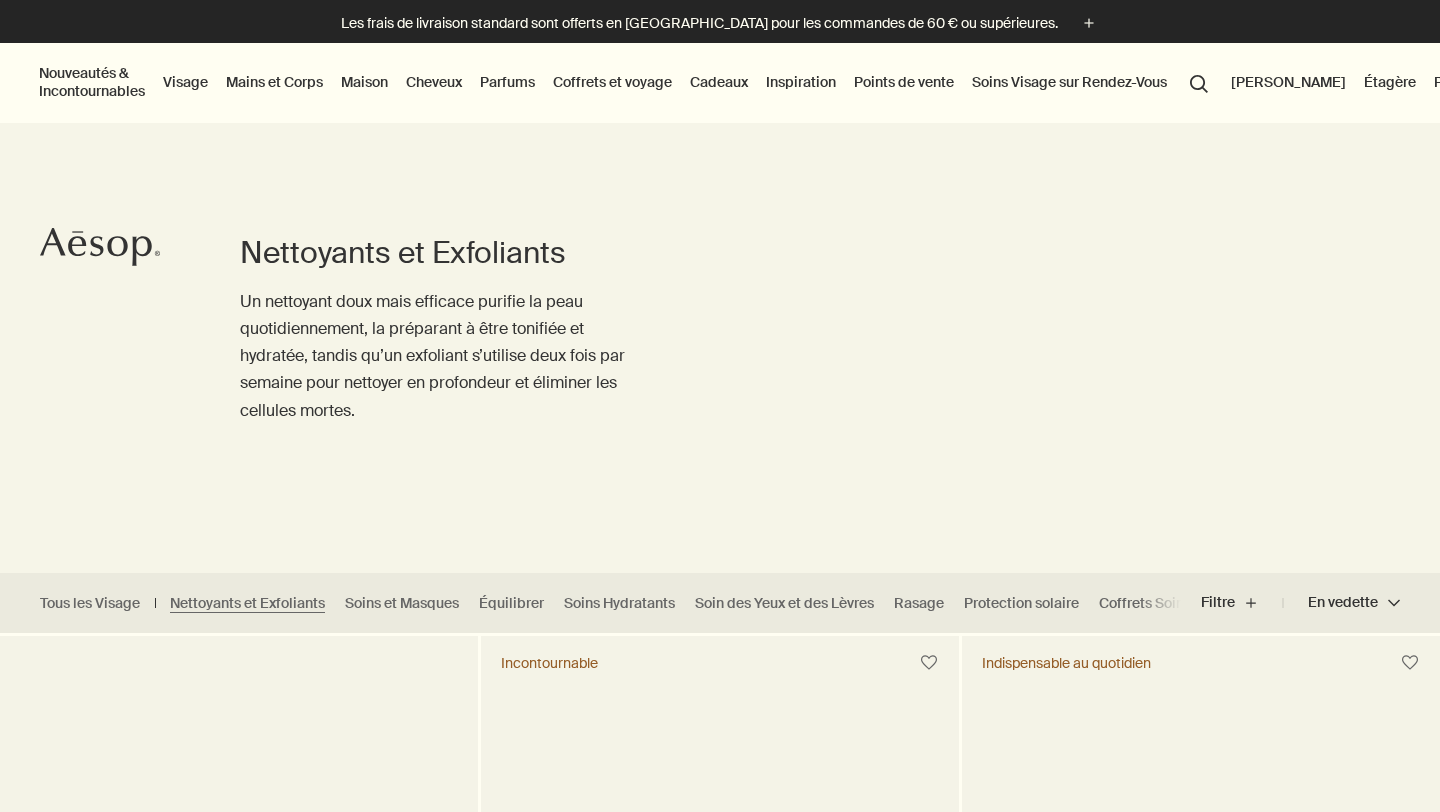 scroll, scrollTop: 0, scrollLeft: 0, axis: both 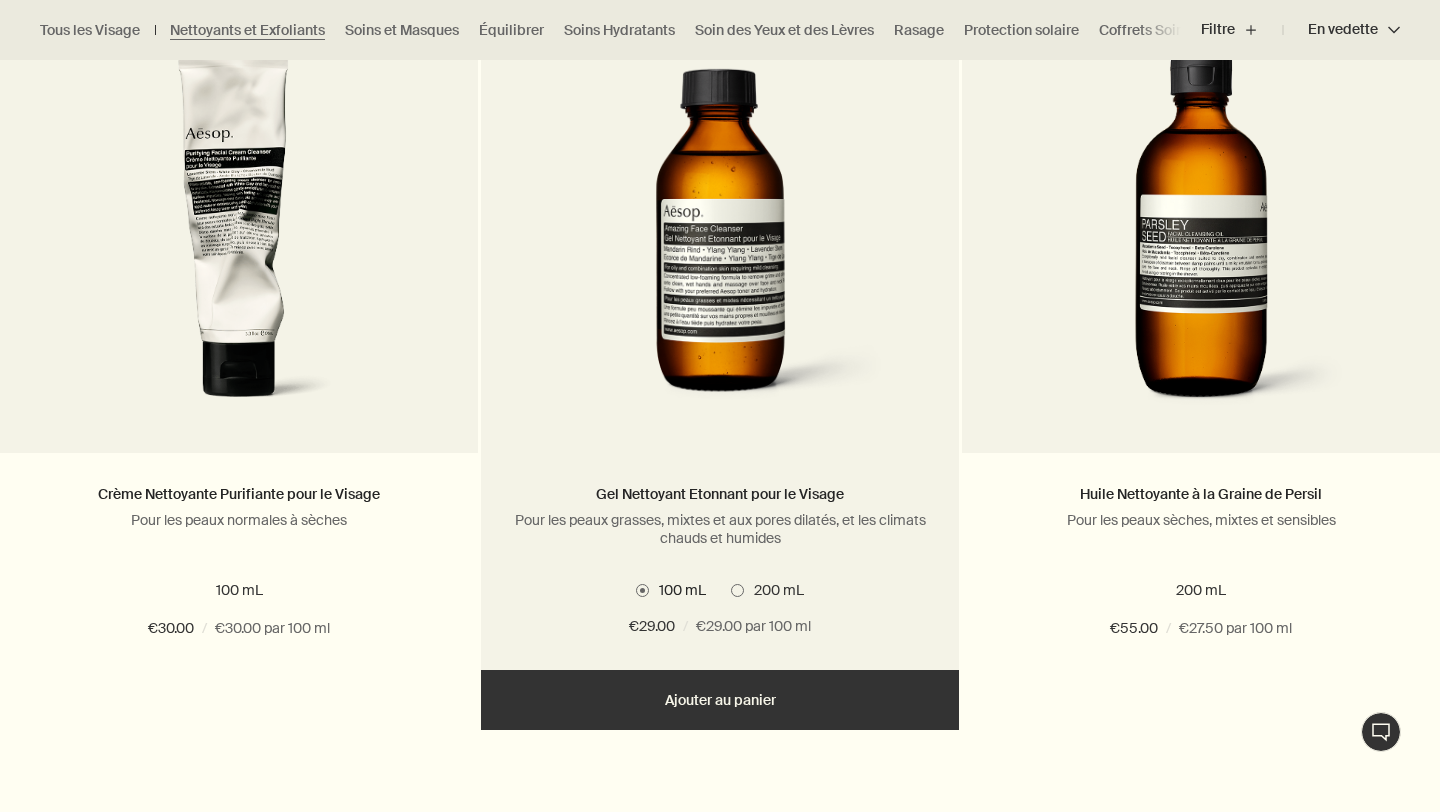 click on "200 mL" at bounding box center (774, 590) 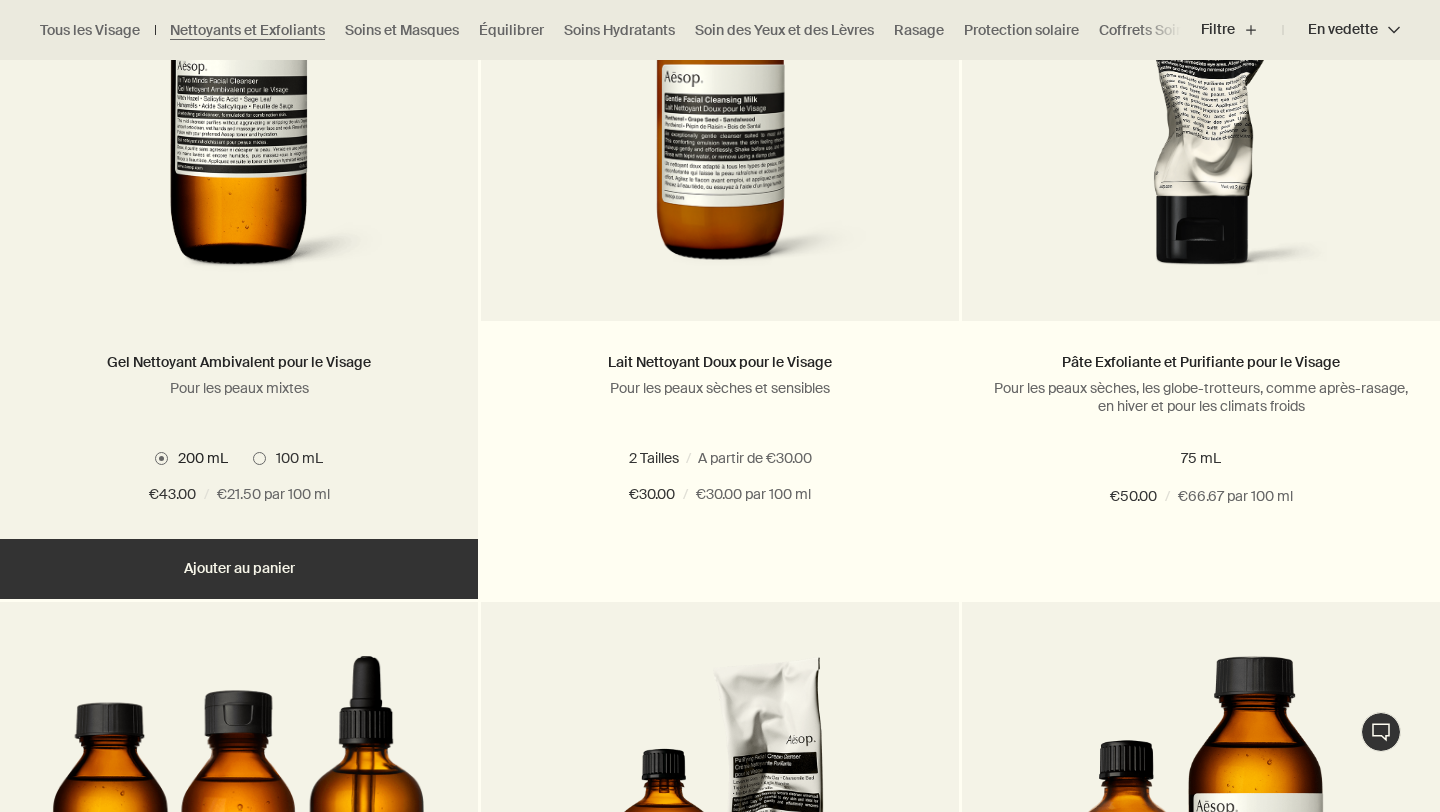 scroll, scrollTop: 2255, scrollLeft: 0, axis: vertical 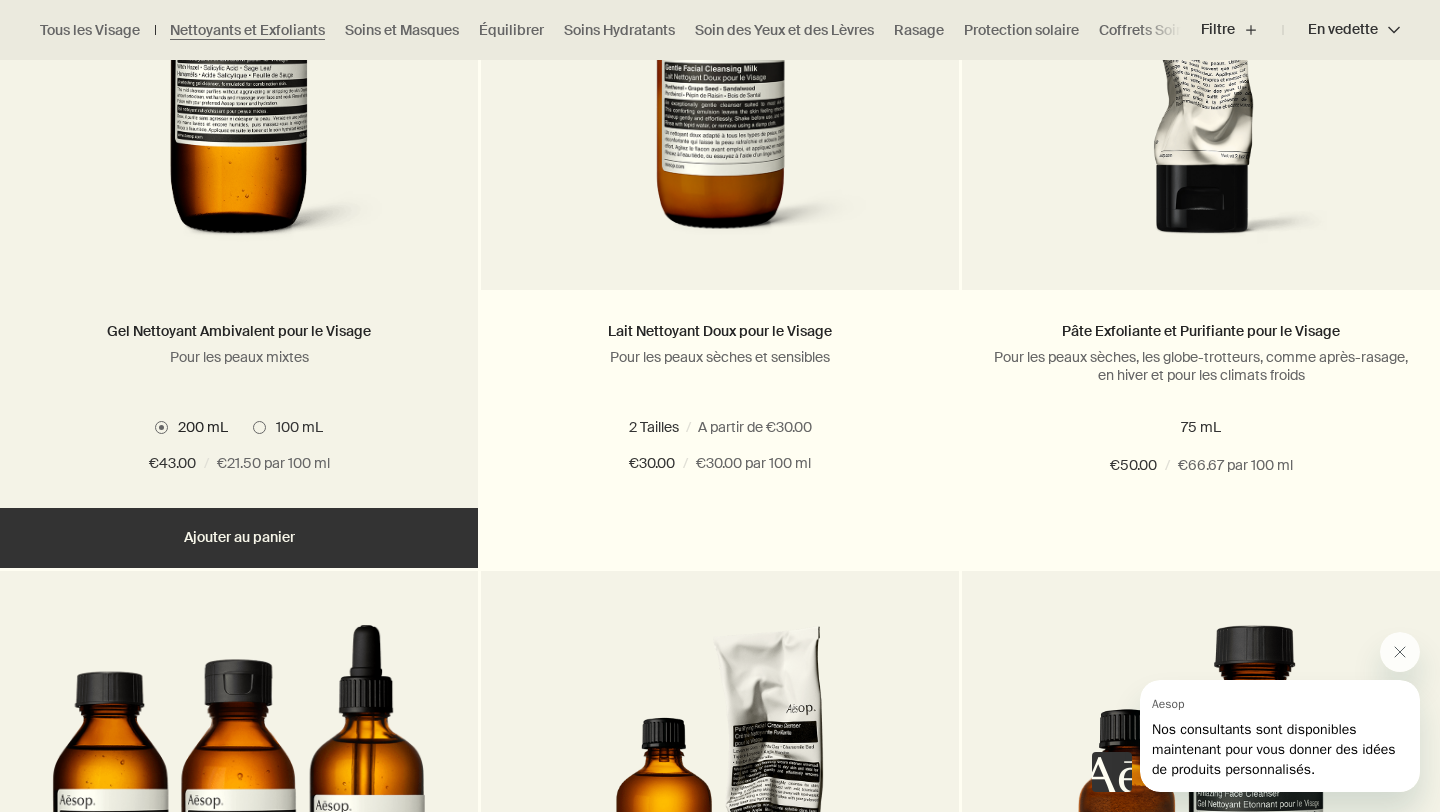 click on "200 mL 100 mL" at bounding box center [239, 427] 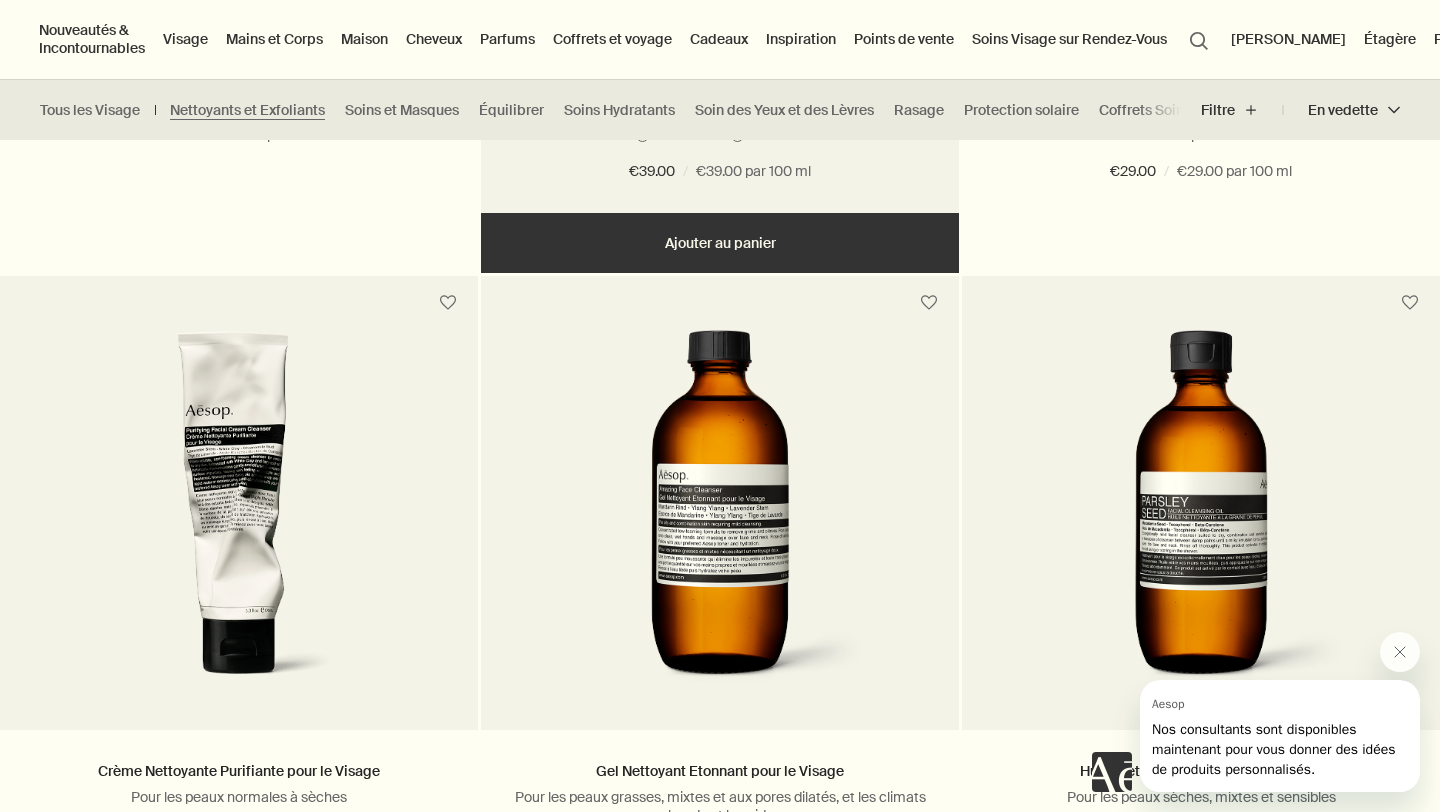 scroll, scrollTop: 315, scrollLeft: 0, axis: vertical 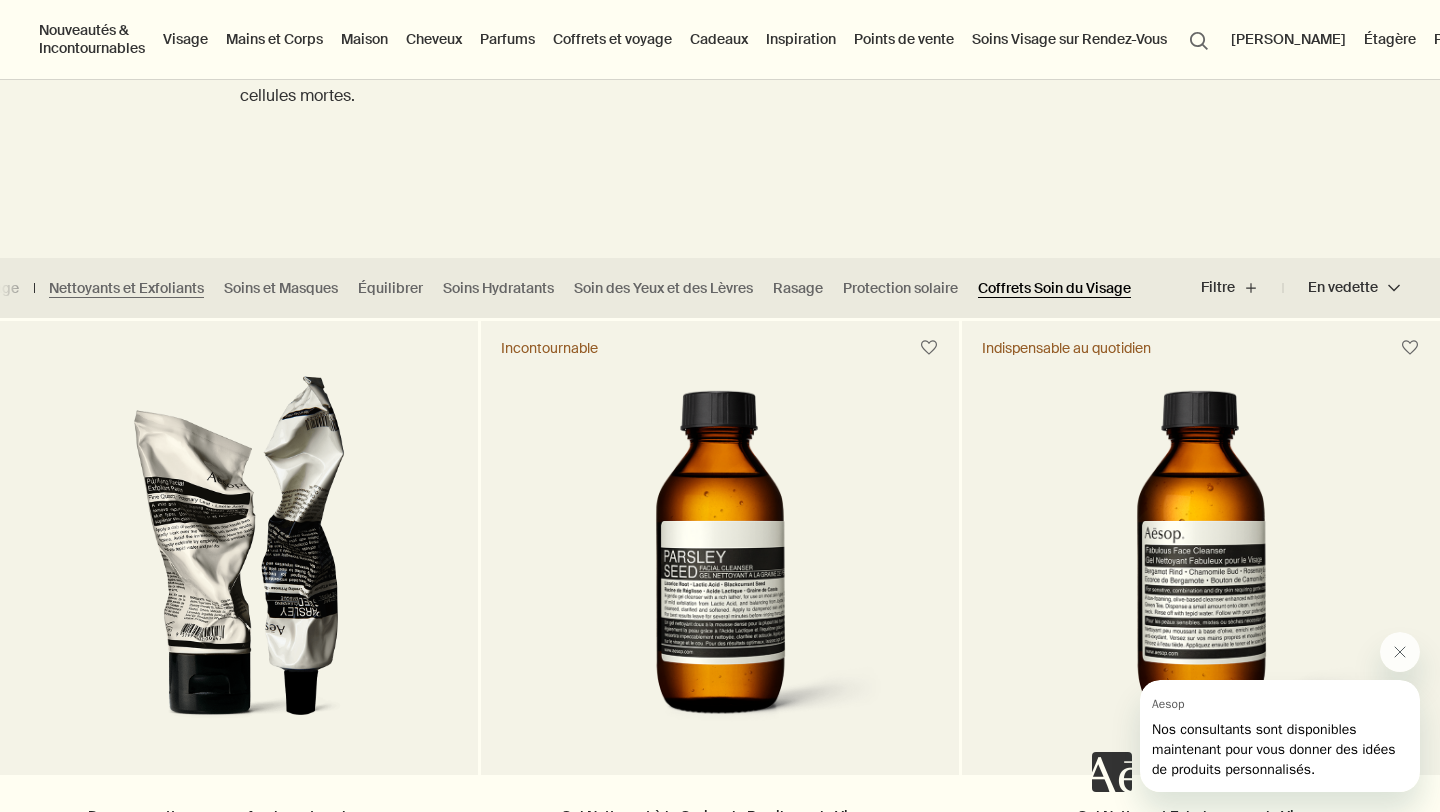 click on "Coffrets Soin du Visage" at bounding box center (1054, 288) 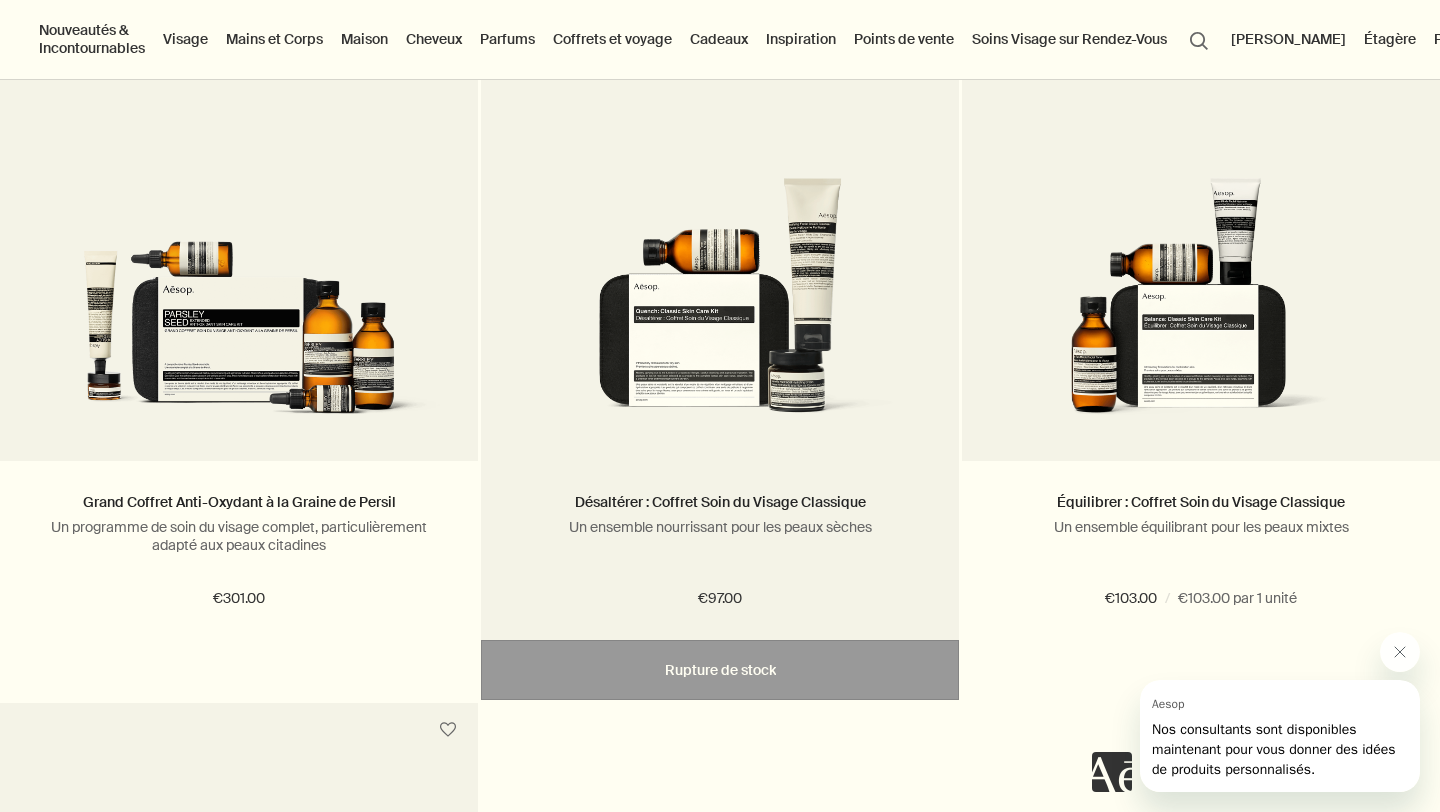 scroll, scrollTop: 705, scrollLeft: 0, axis: vertical 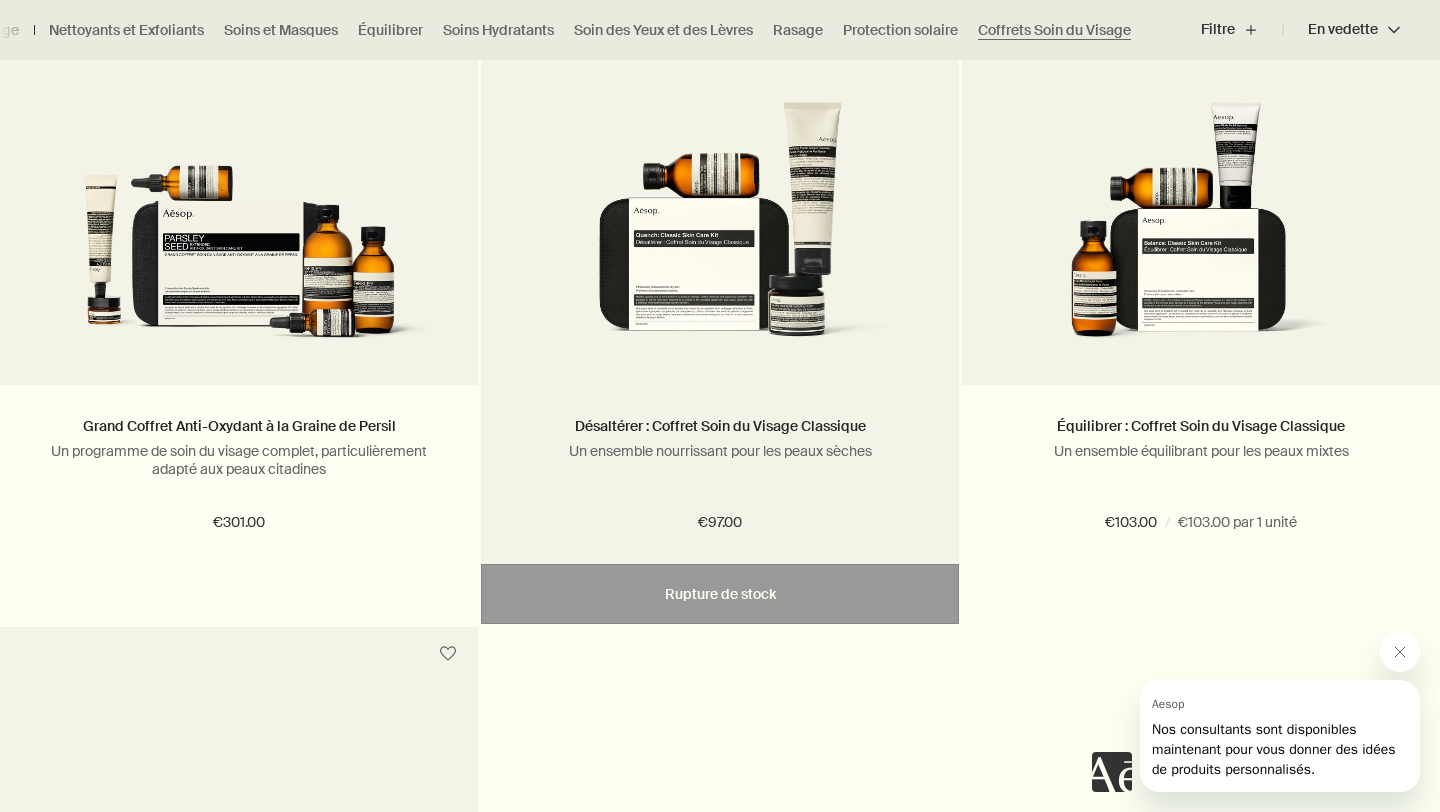 click at bounding box center [720, 185] 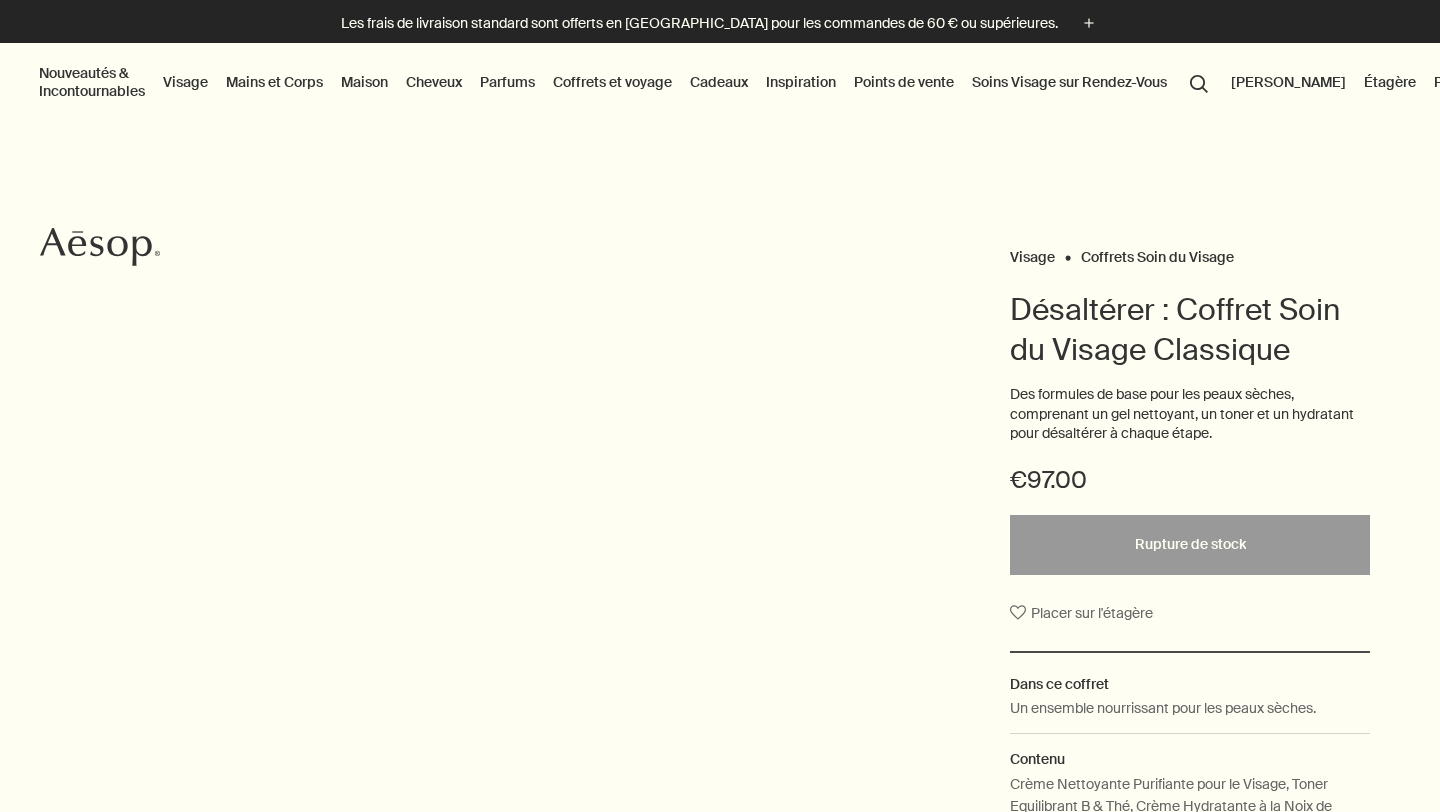 scroll, scrollTop: 0, scrollLeft: 0, axis: both 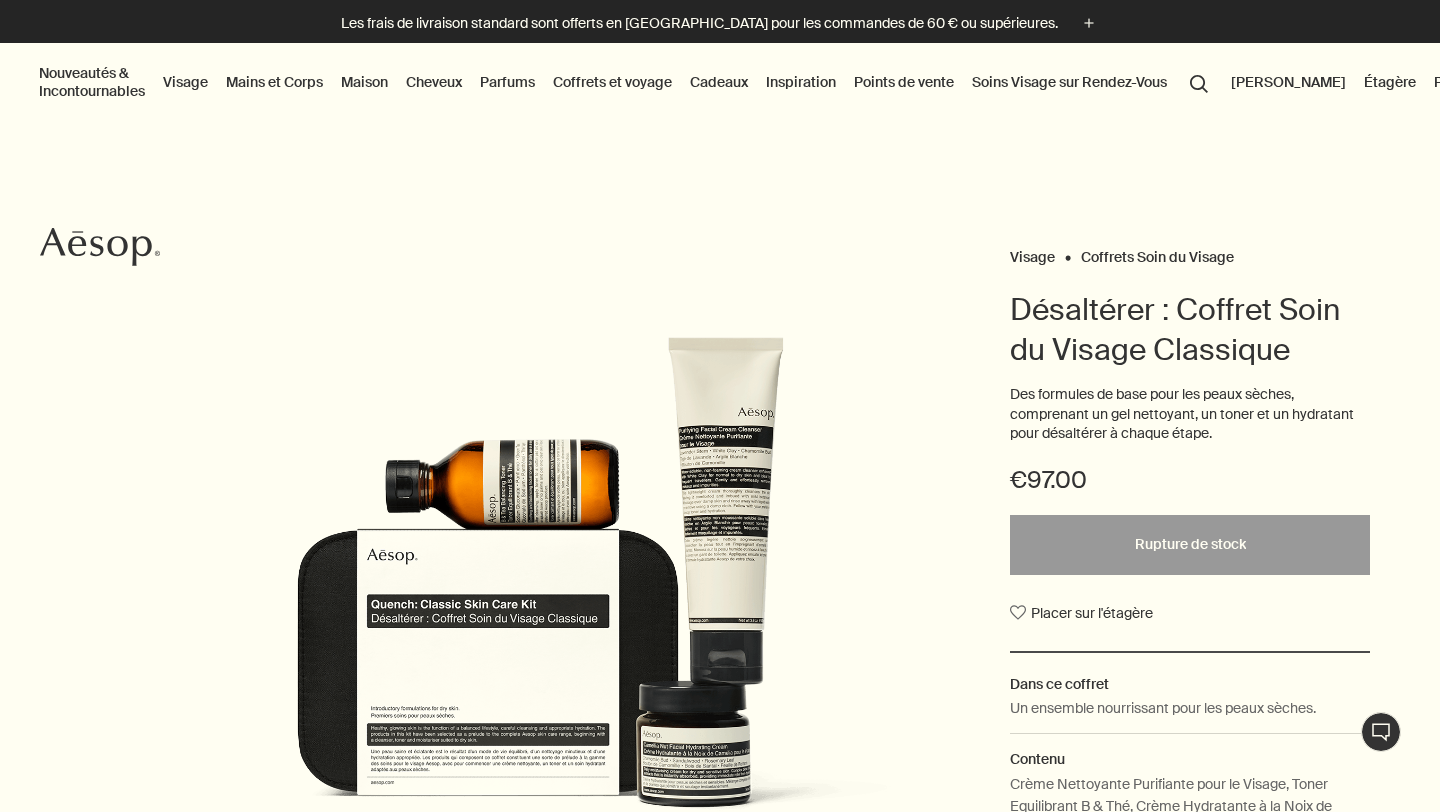 click on "Visage" at bounding box center [185, 82] 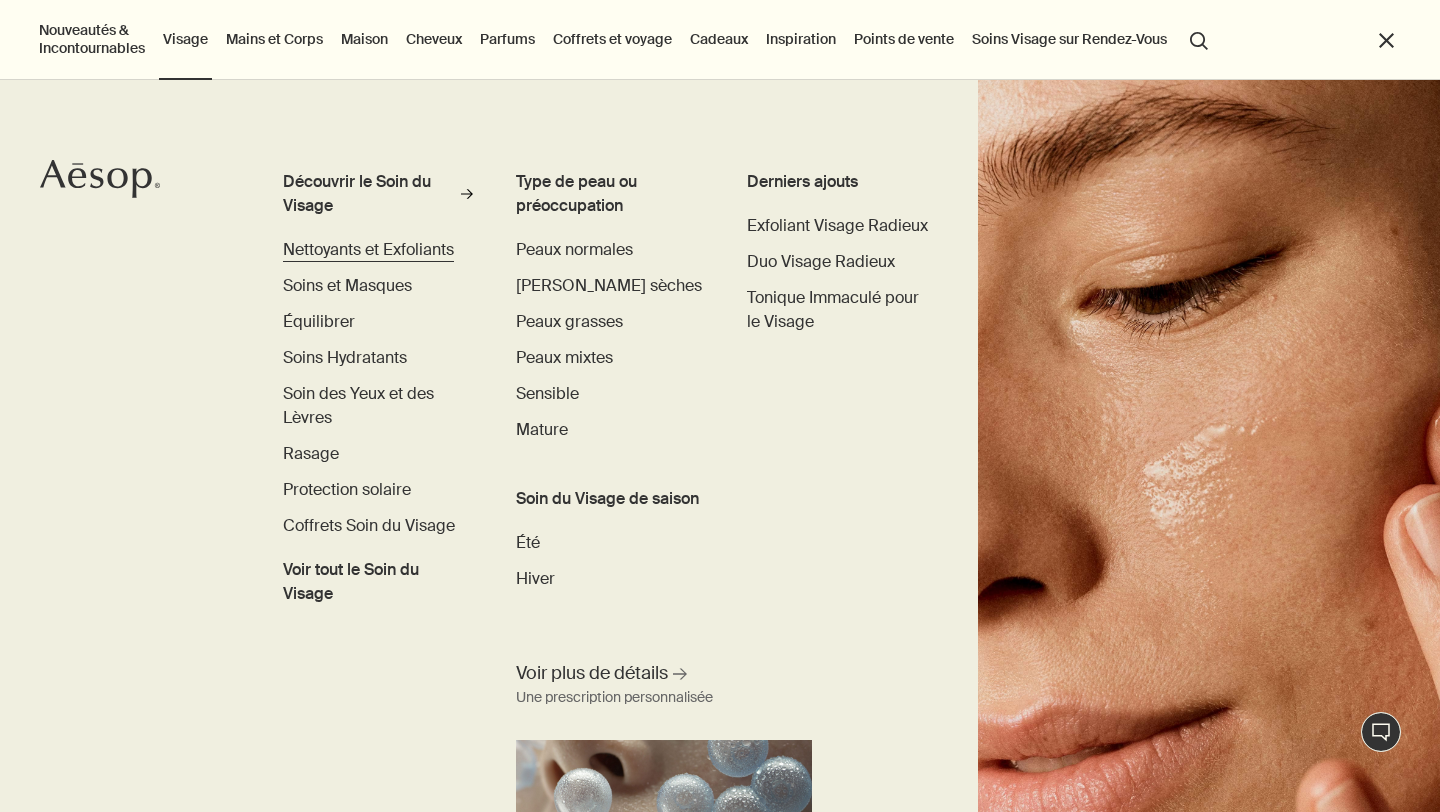 click on "Nettoyants et Exfoliants" at bounding box center (368, 249) 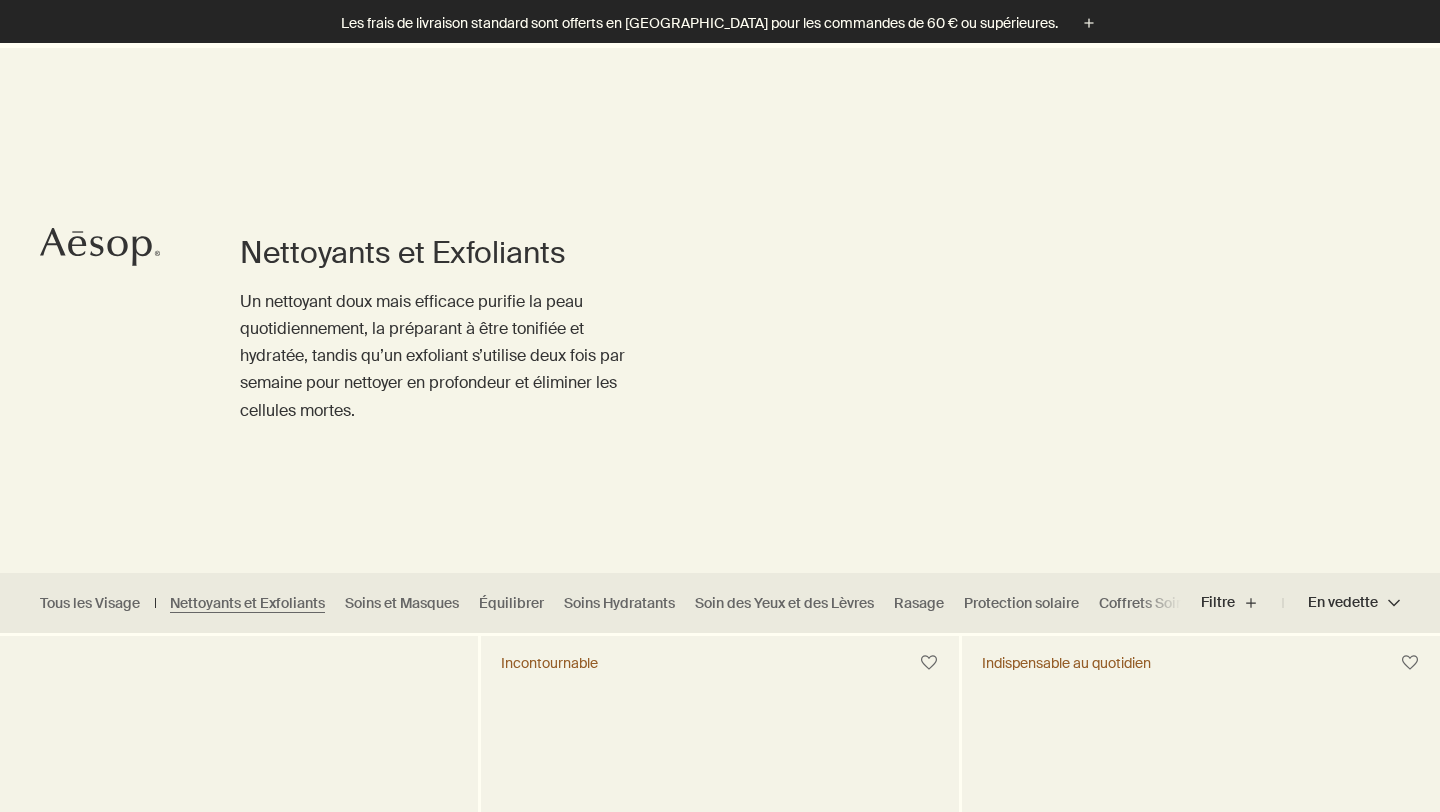 scroll, scrollTop: 405, scrollLeft: 0, axis: vertical 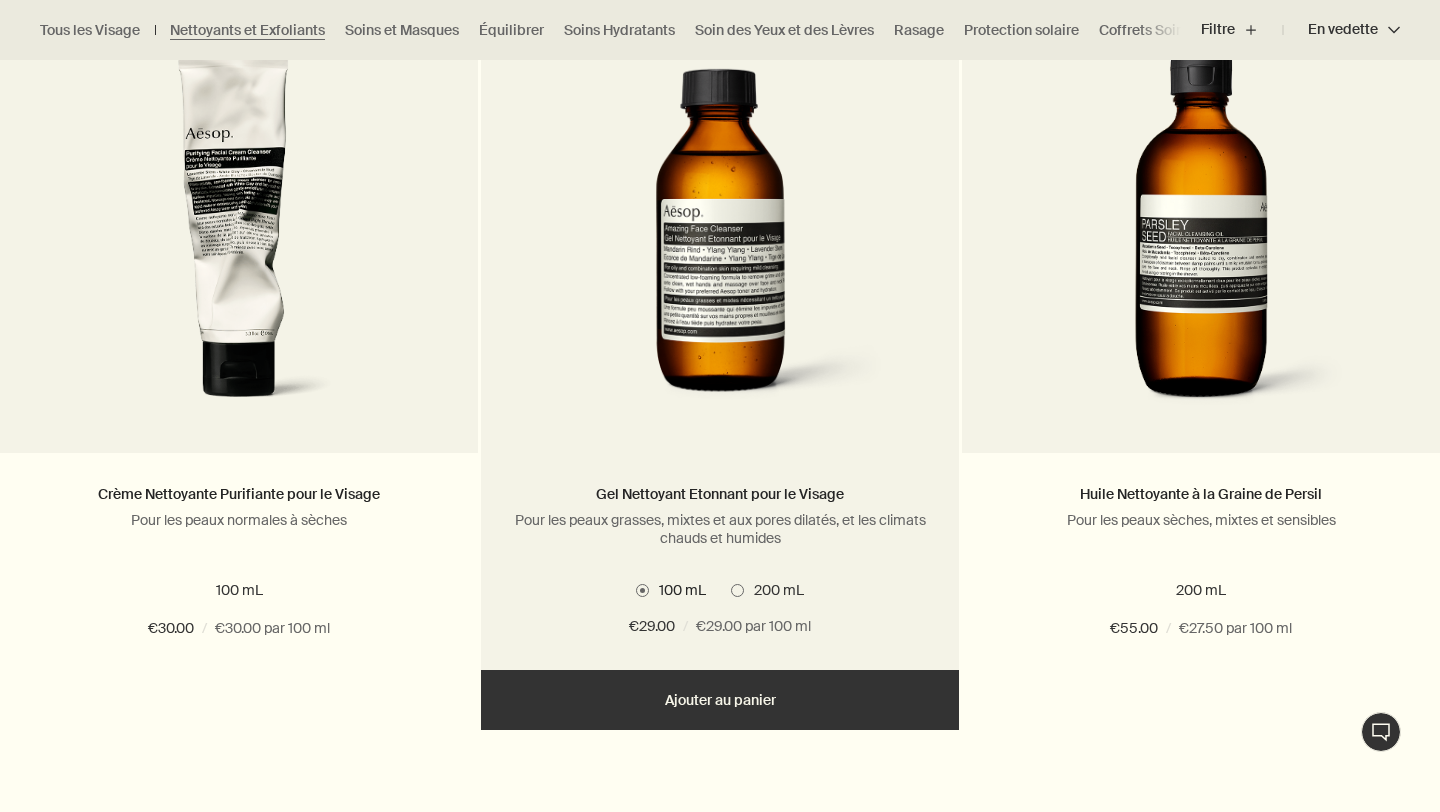 click on "200 mL" at bounding box center (774, 590) 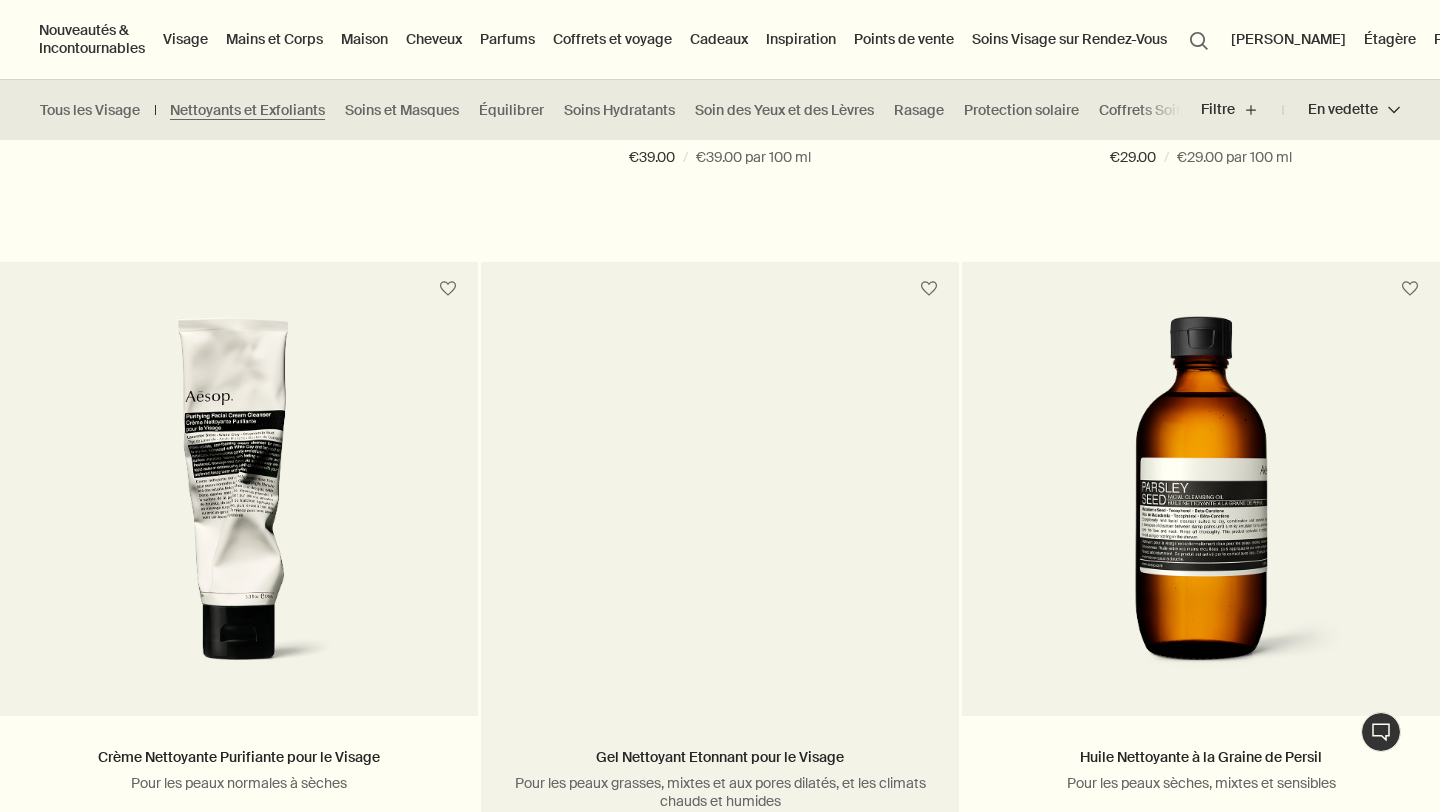 scroll, scrollTop: 625, scrollLeft: 0, axis: vertical 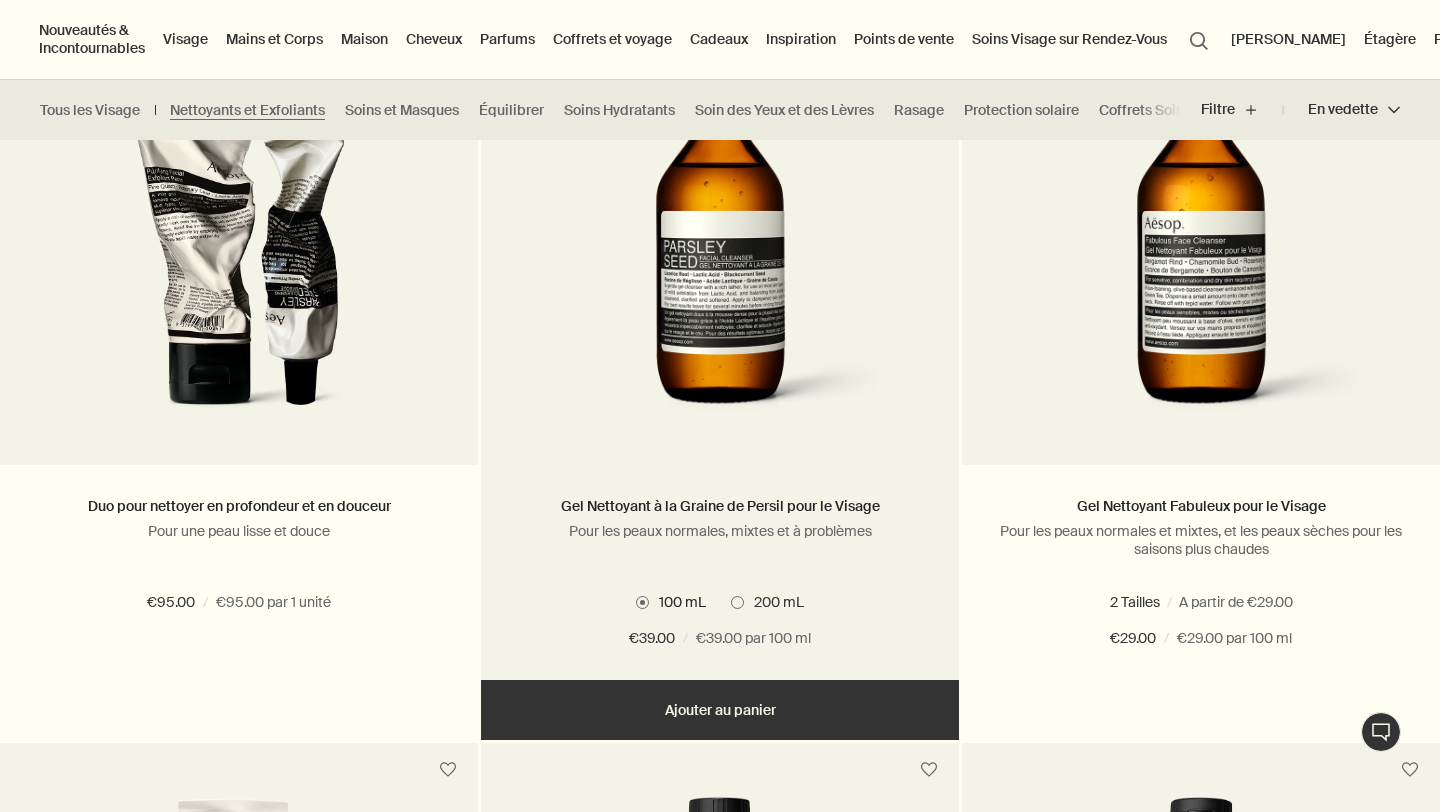 click on "200 mL" at bounding box center (774, 602) 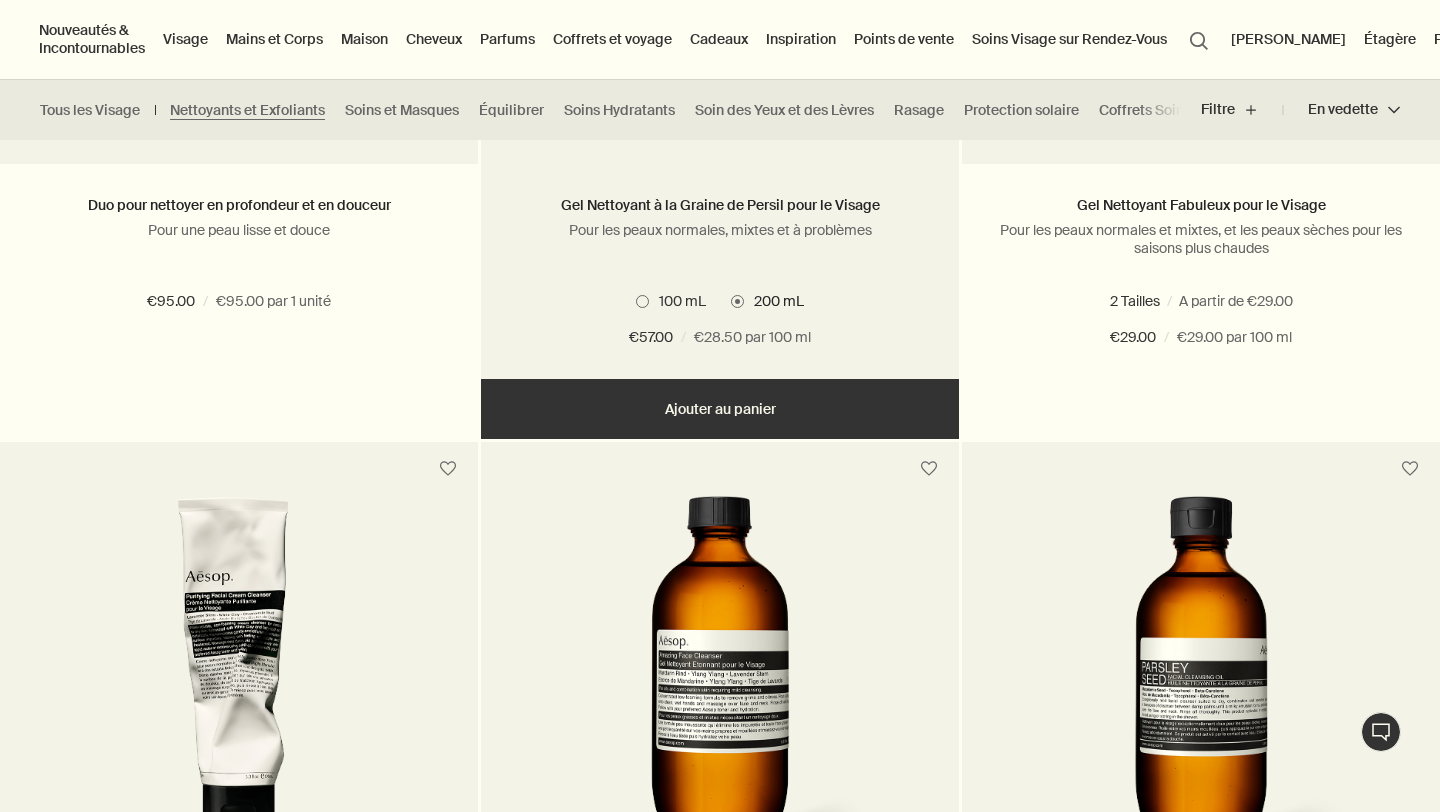 scroll, scrollTop: 425, scrollLeft: 0, axis: vertical 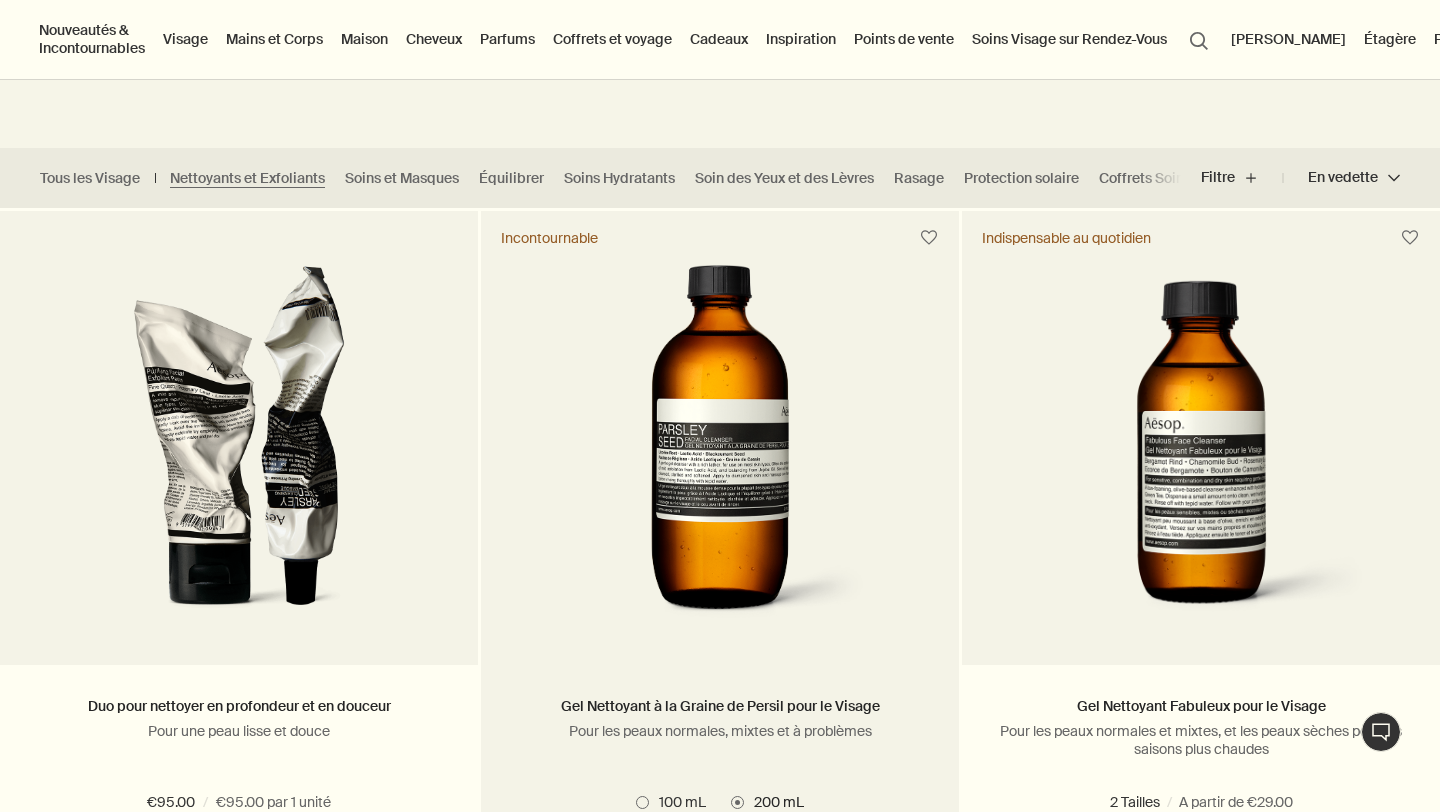 click at bounding box center [719, 450] 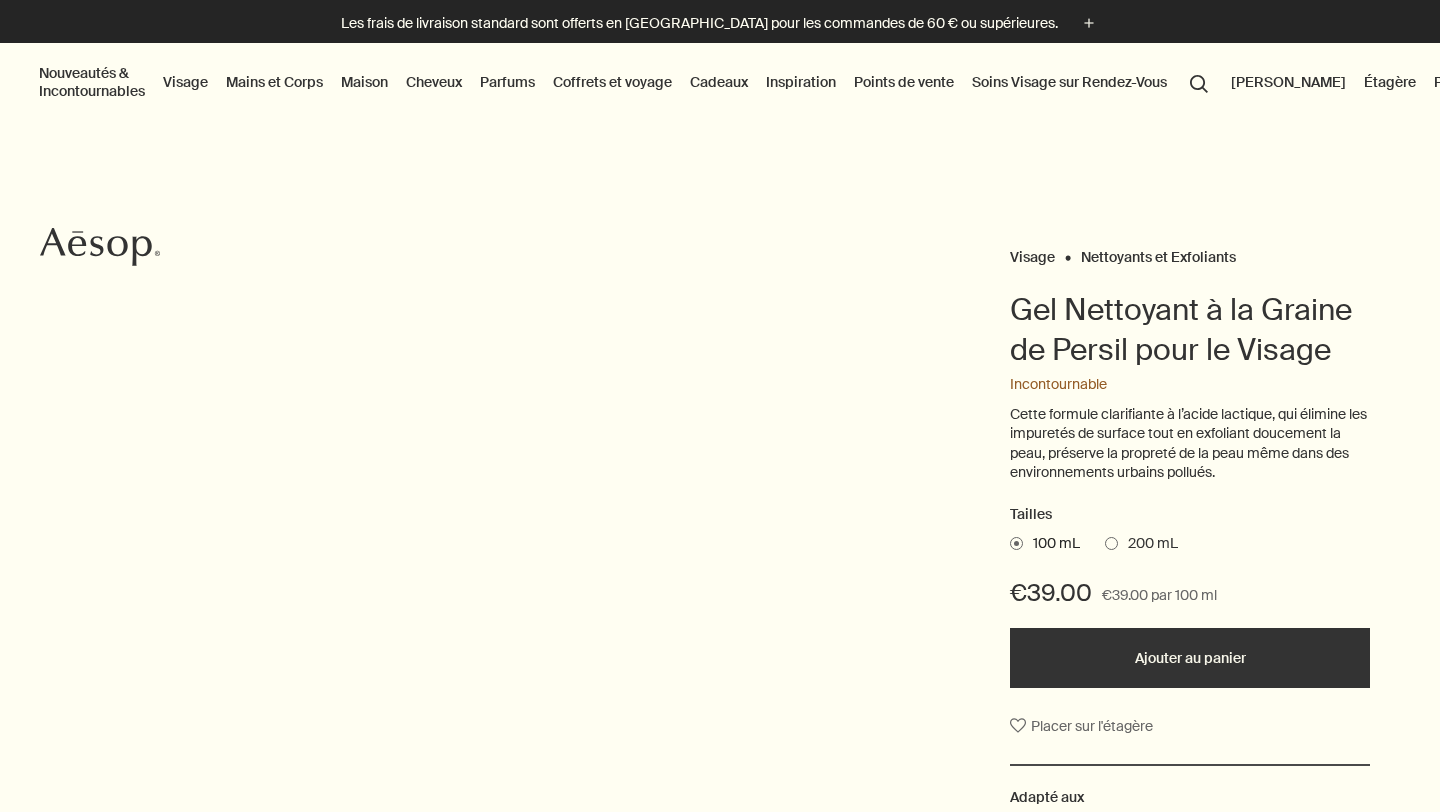 scroll, scrollTop: 60, scrollLeft: 0, axis: vertical 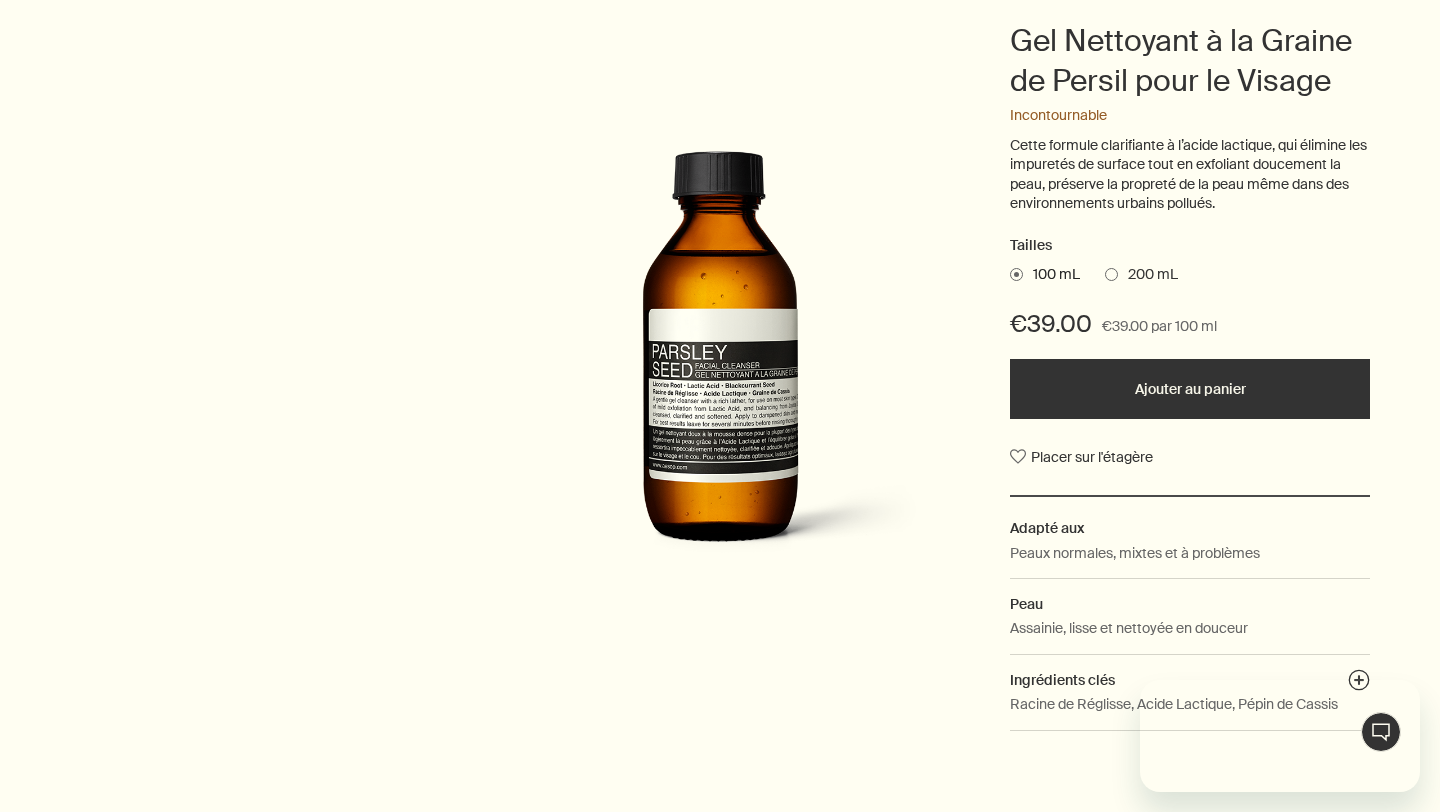 click at bounding box center [1111, 274] 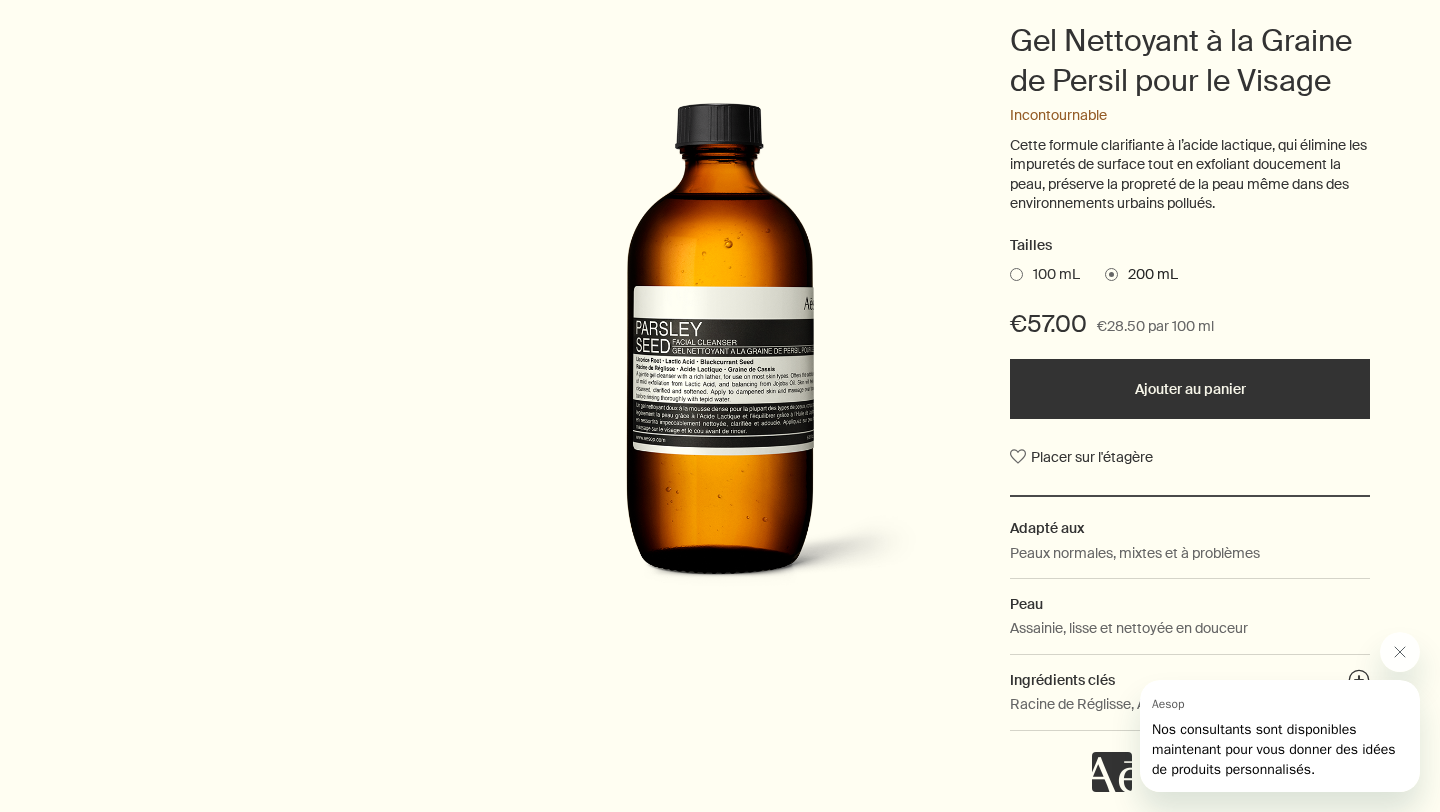 click on "Ajouter au panier" at bounding box center (1190, 389) 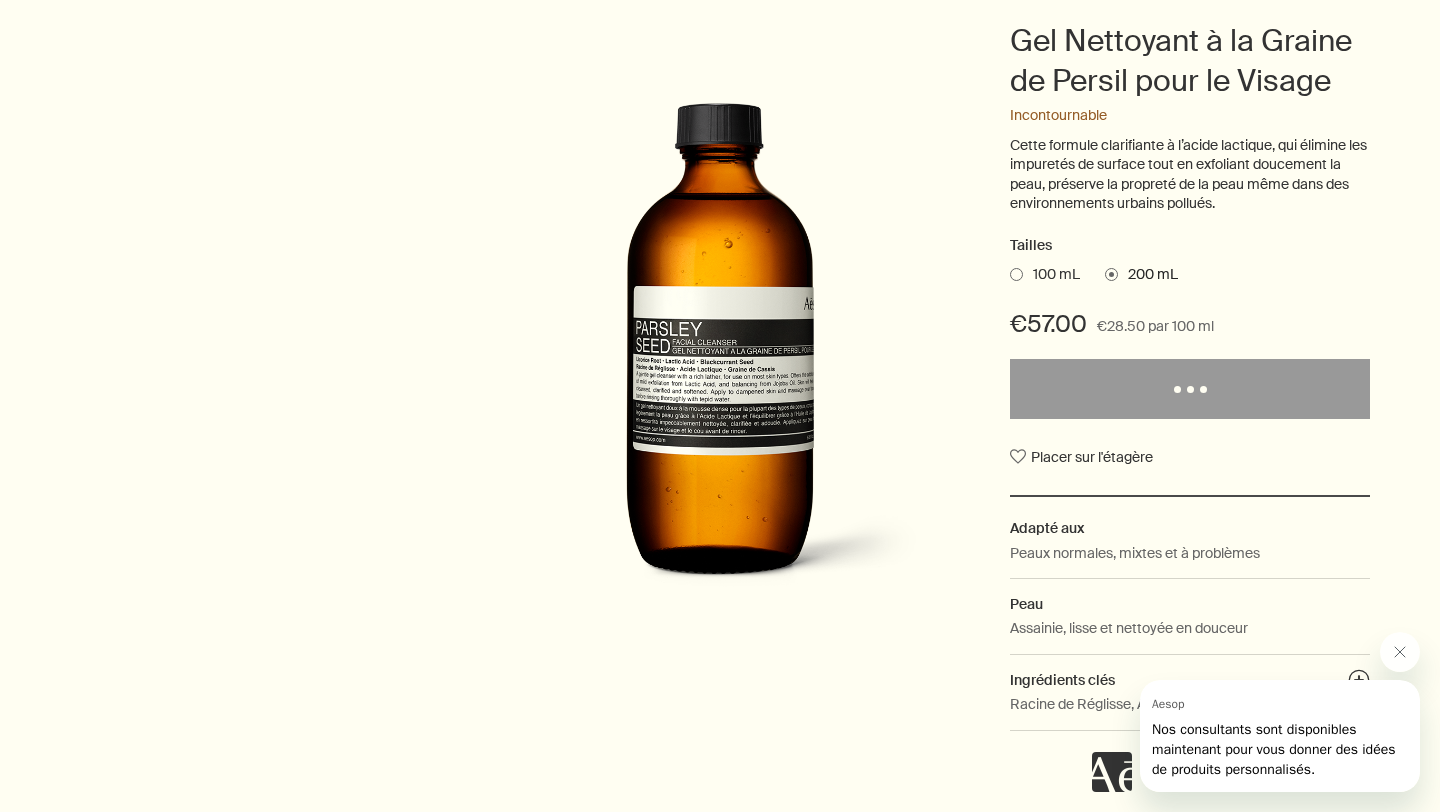 scroll, scrollTop: 0, scrollLeft: 0, axis: both 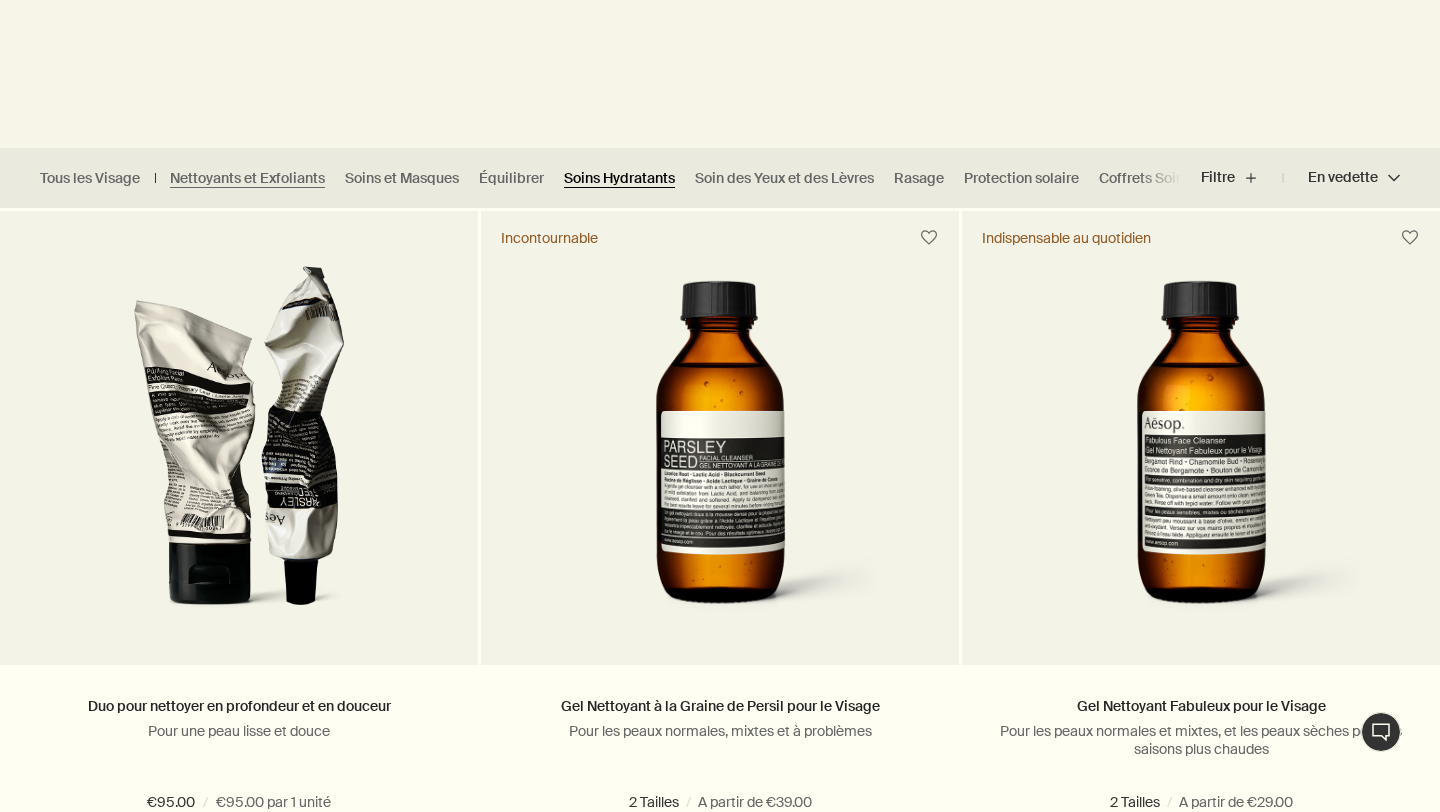 click on "Soins Hydratants" at bounding box center (619, 178) 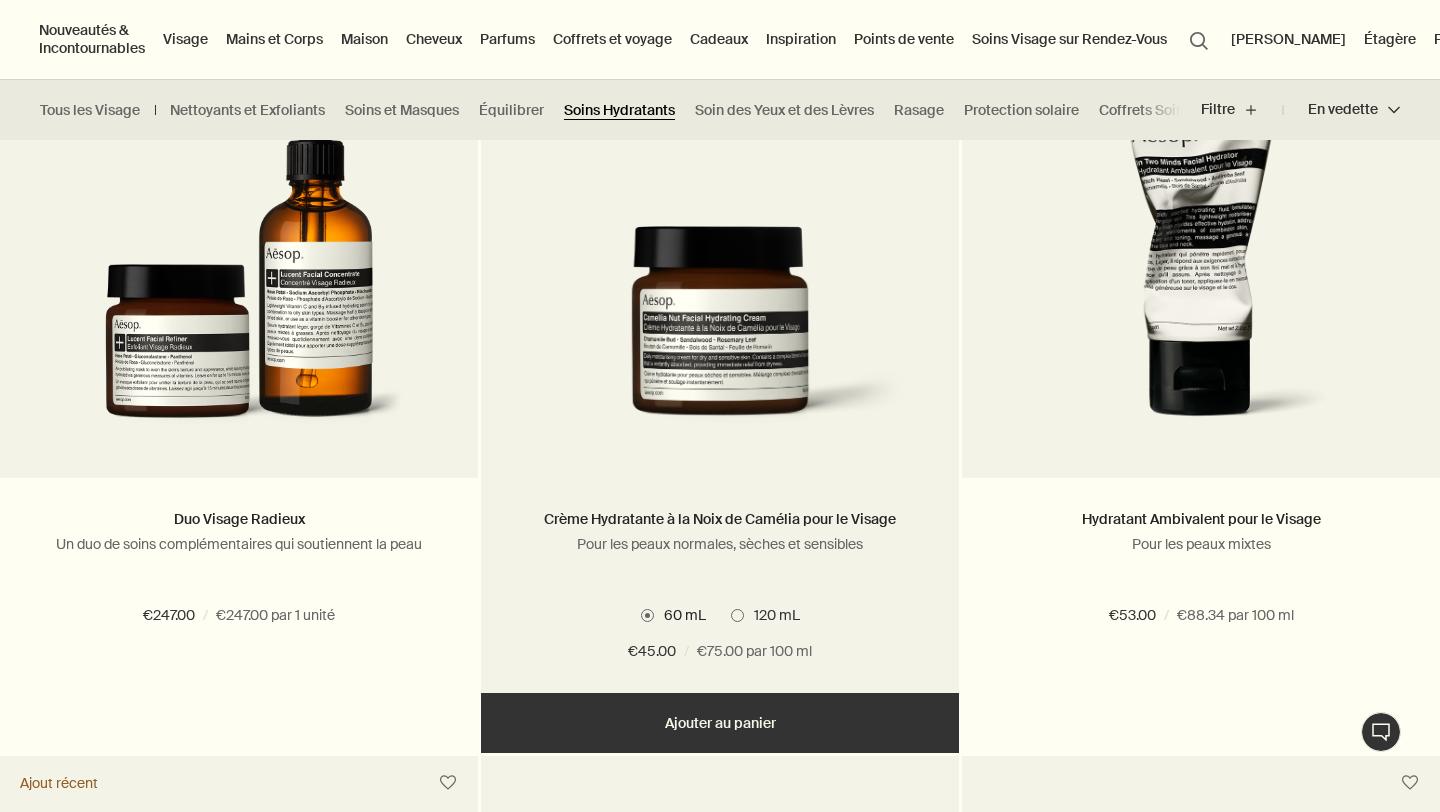 scroll, scrollTop: 595, scrollLeft: 0, axis: vertical 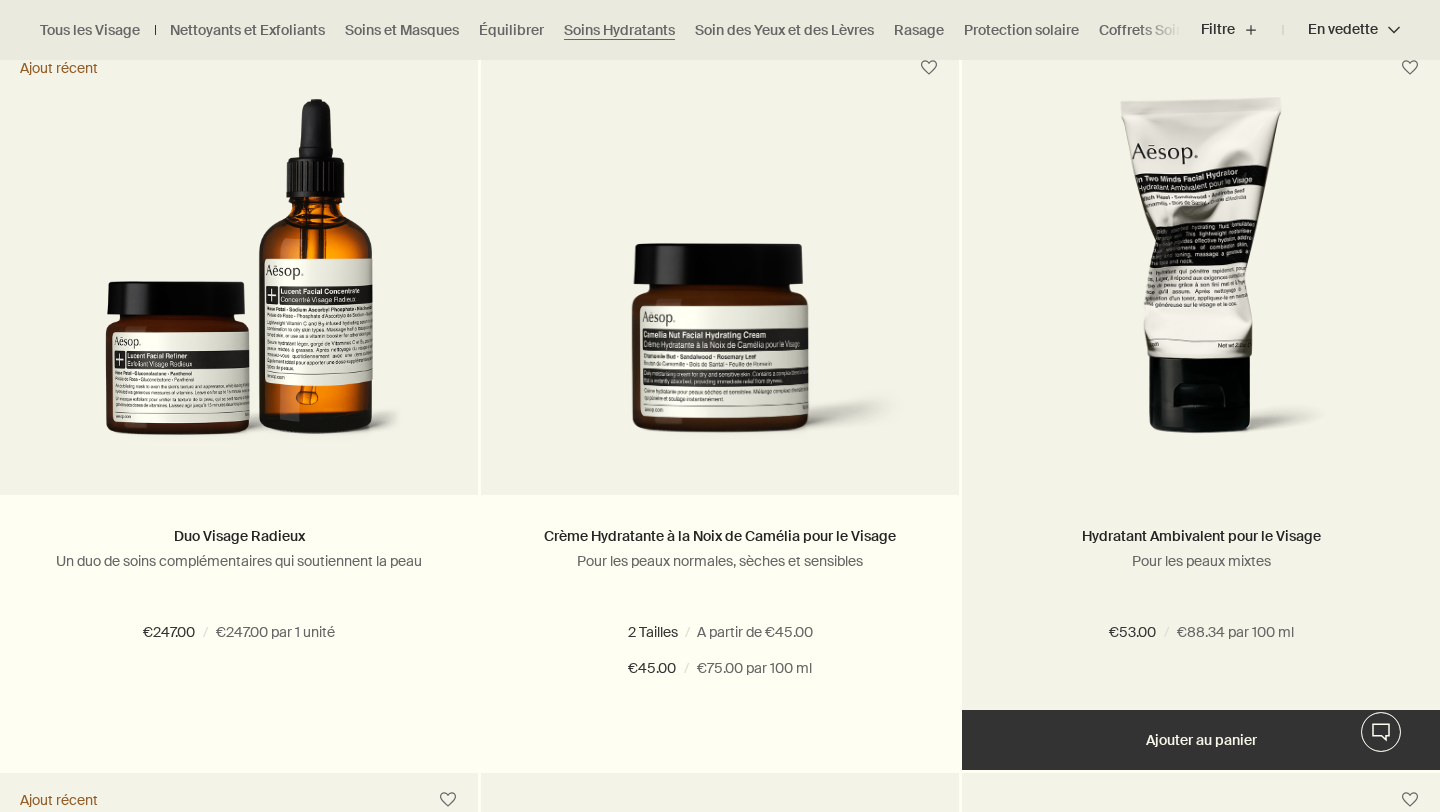 click on "Ajouter Ajouter au panier" at bounding box center [1201, 740] 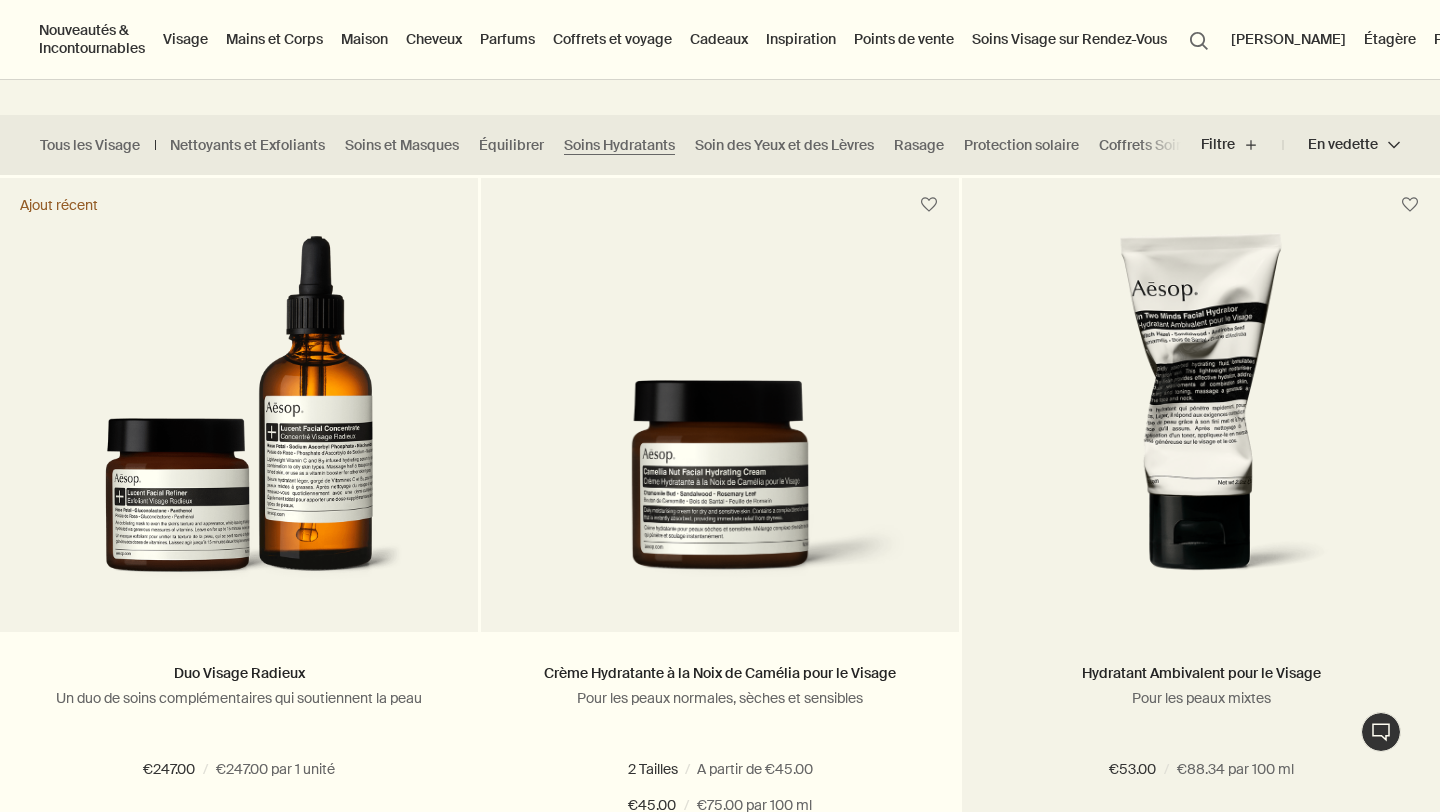 scroll, scrollTop: 508, scrollLeft: 0, axis: vertical 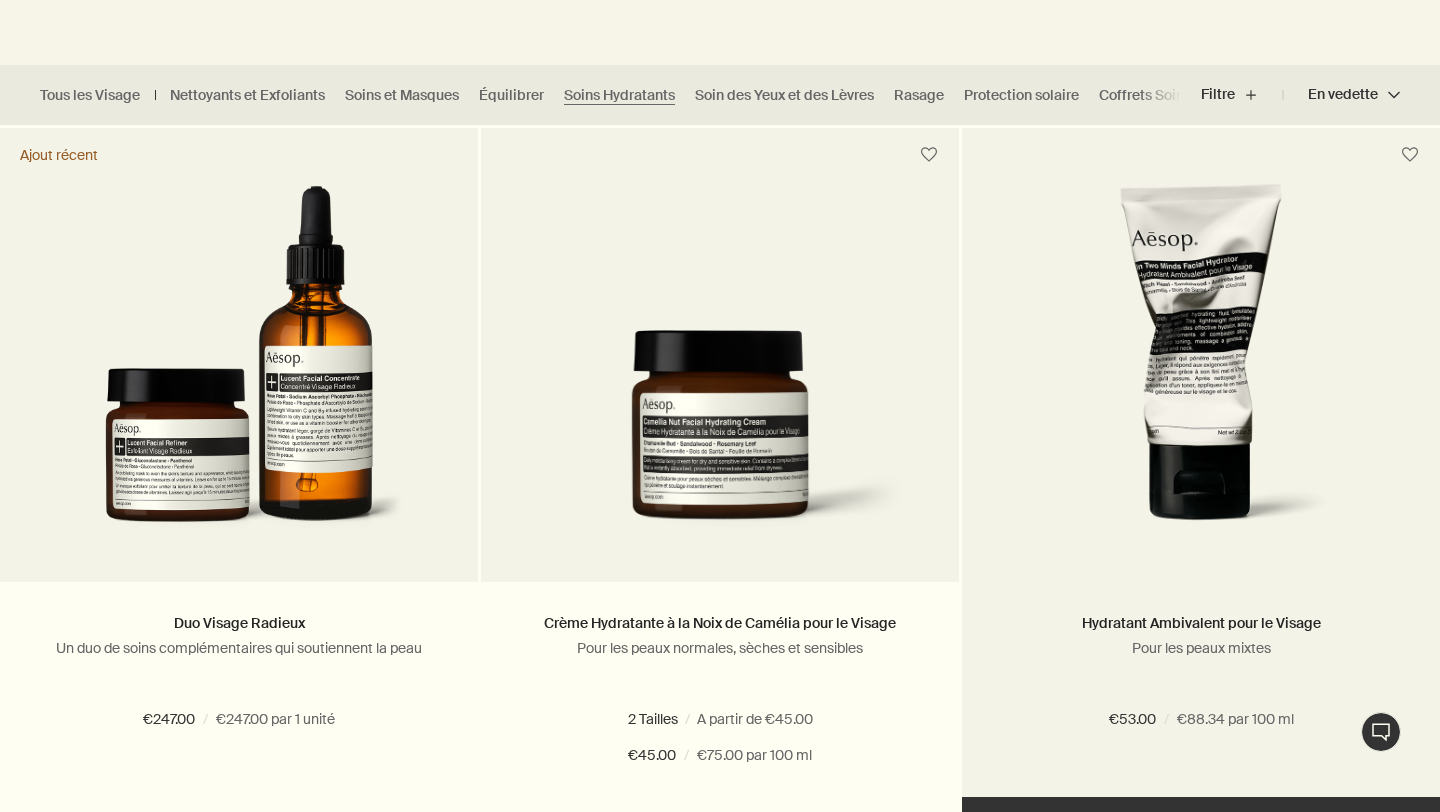 click at bounding box center [1201, 382] 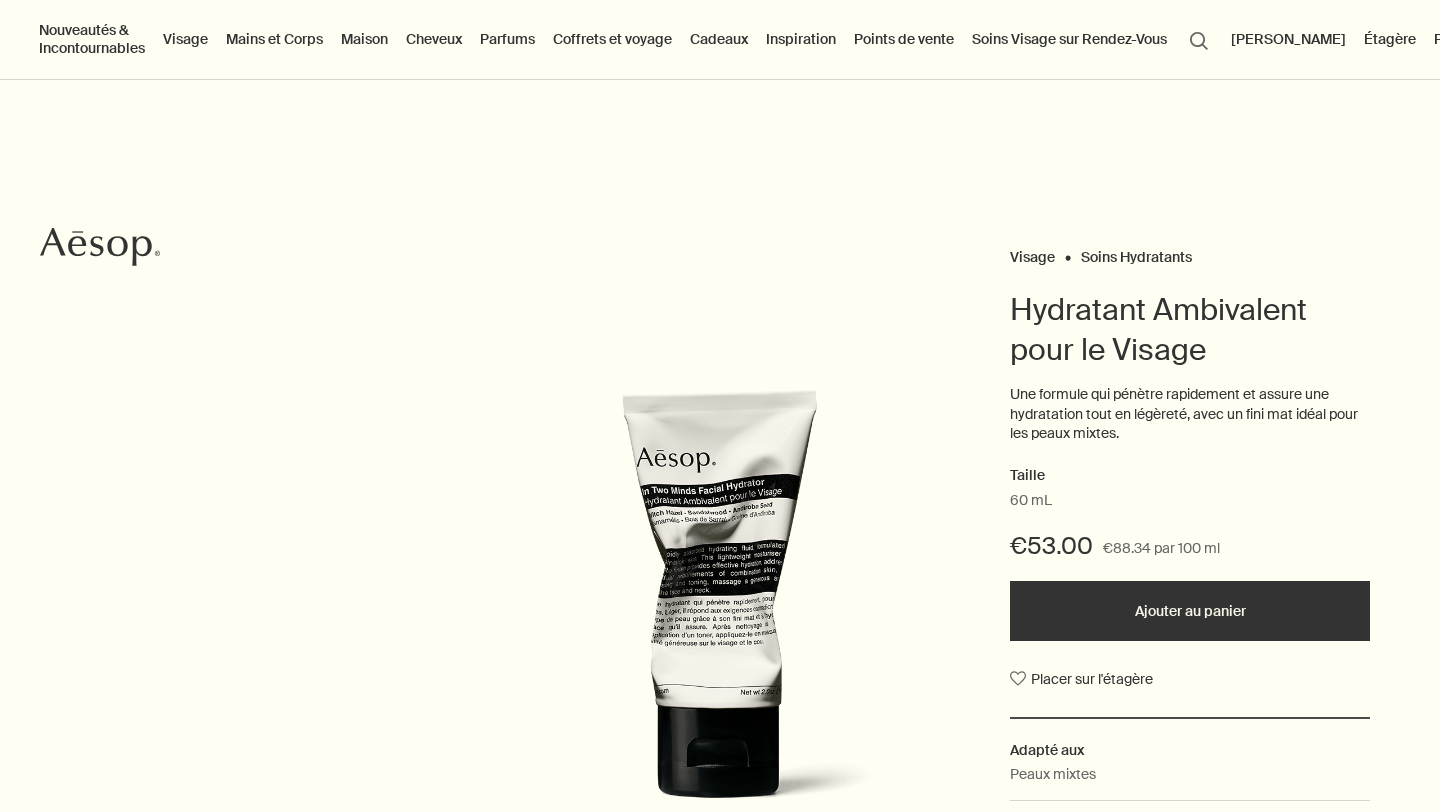scroll, scrollTop: 88, scrollLeft: 0, axis: vertical 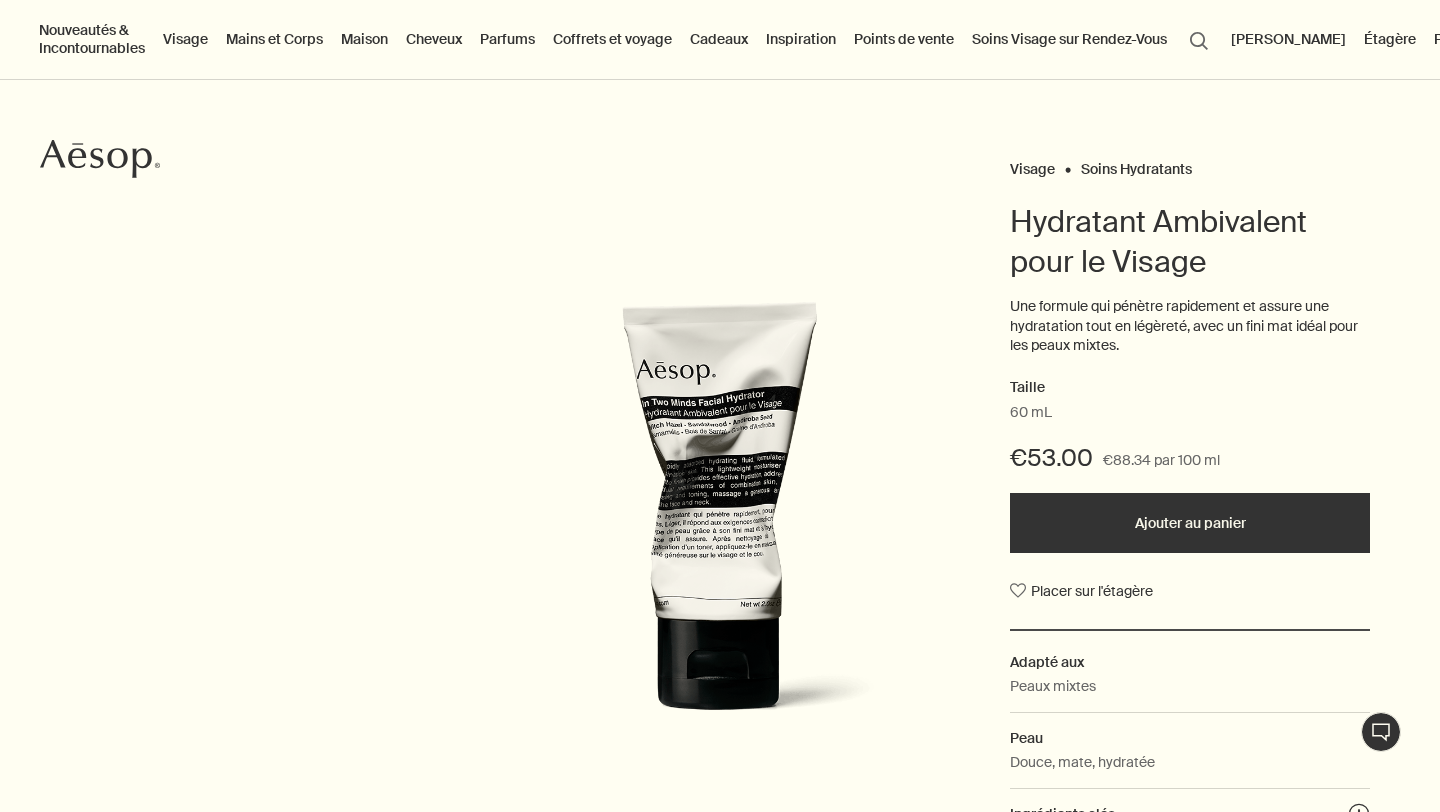 click on "€88.34   par   100   ml" at bounding box center [1161, 461] 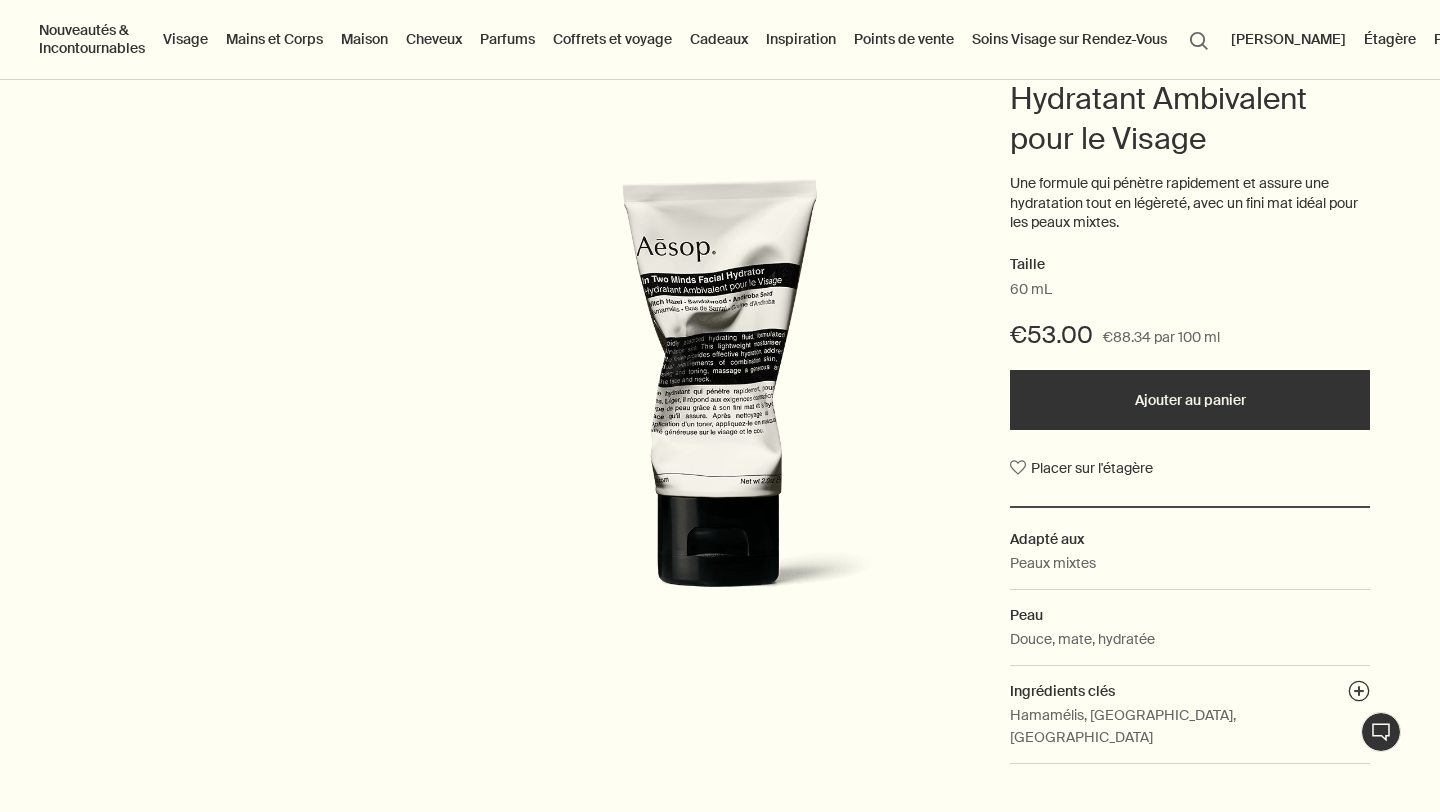 scroll, scrollTop: 0, scrollLeft: 0, axis: both 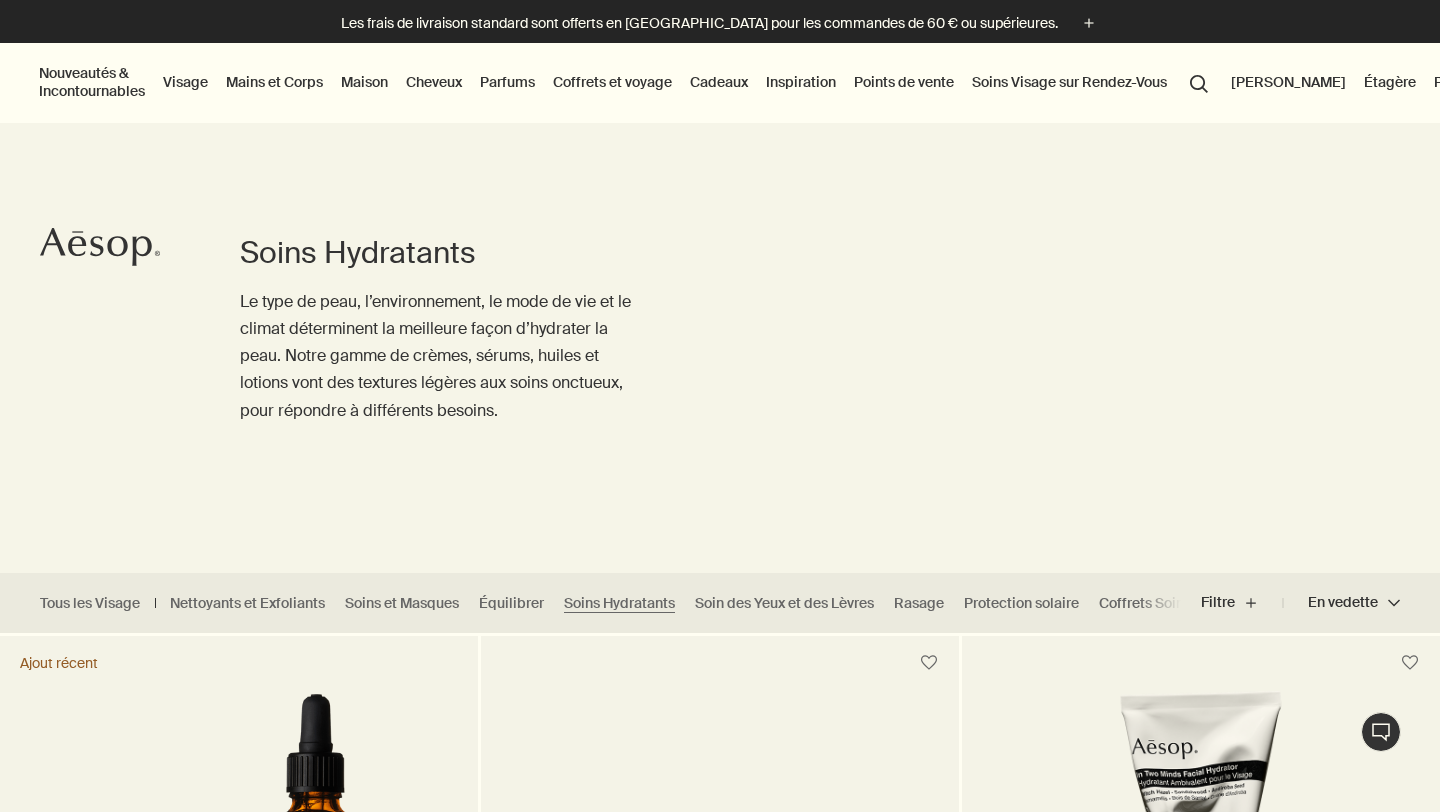 click on "Panier 2" at bounding box center [1464, 83] 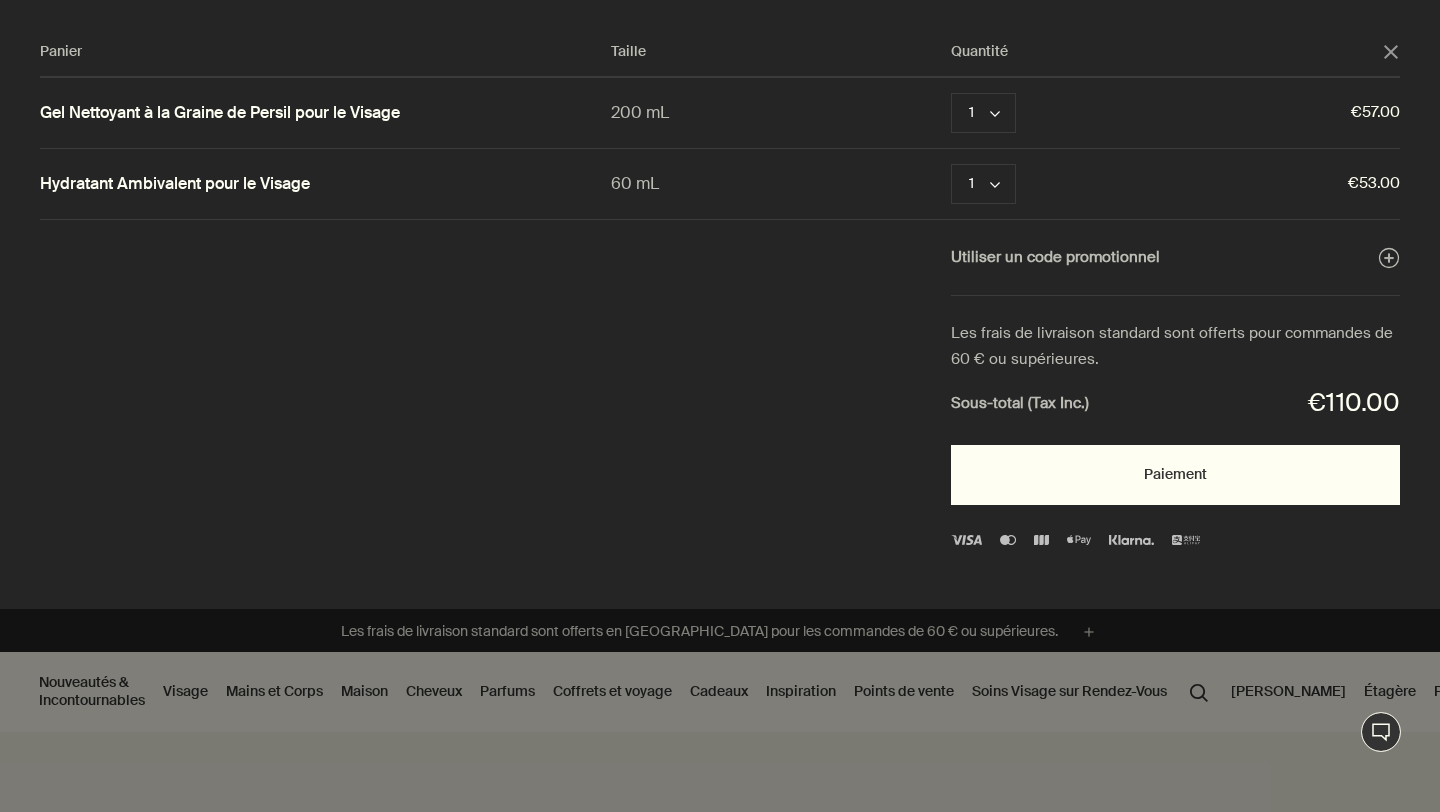 click on "Paiement" at bounding box center [1175, 475] 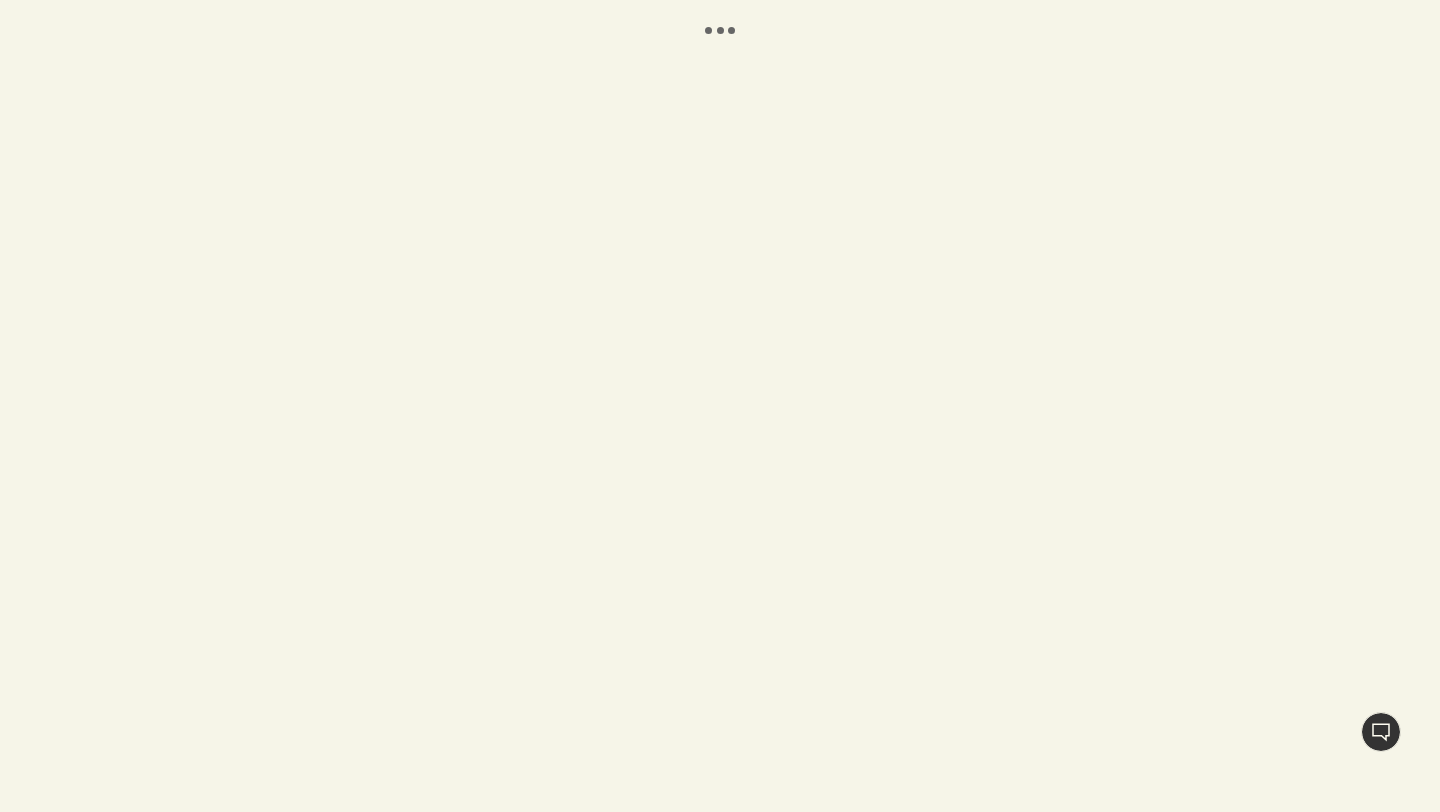 scroll, scrollTop: 0, scrollLeft: 0, axis: both 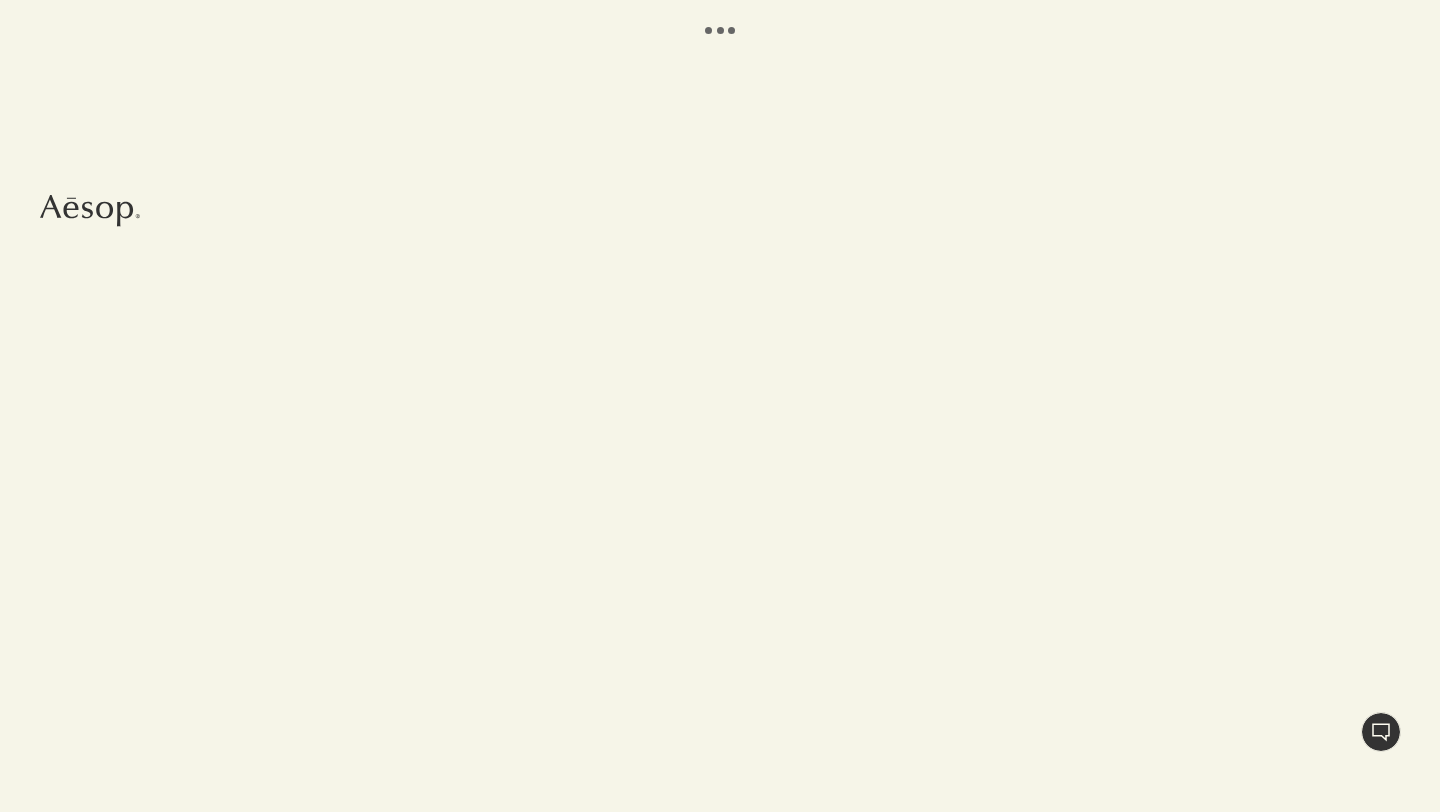 select on "FR" 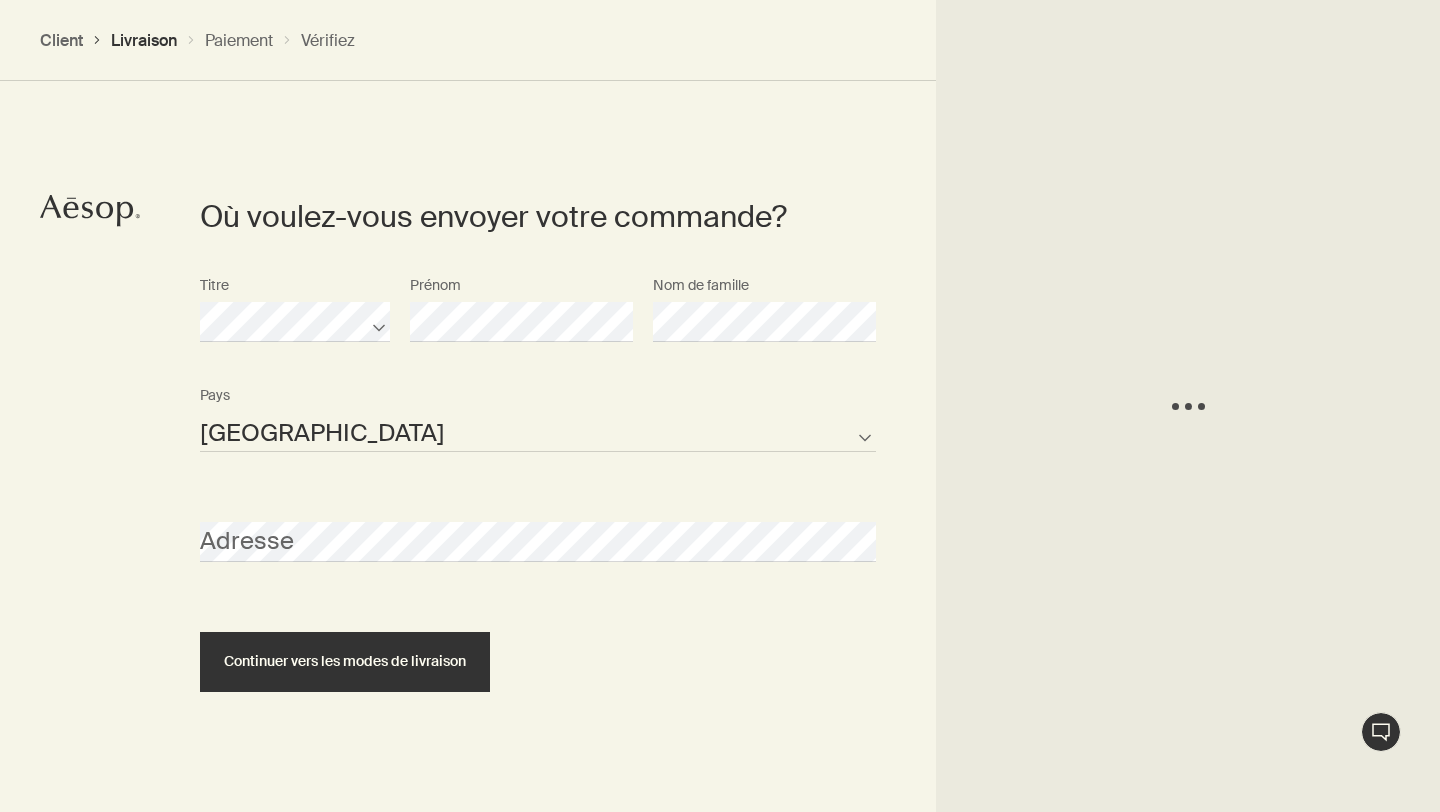 scroll, scrollTop: 448, scrollLeft: 0, axis: vertical 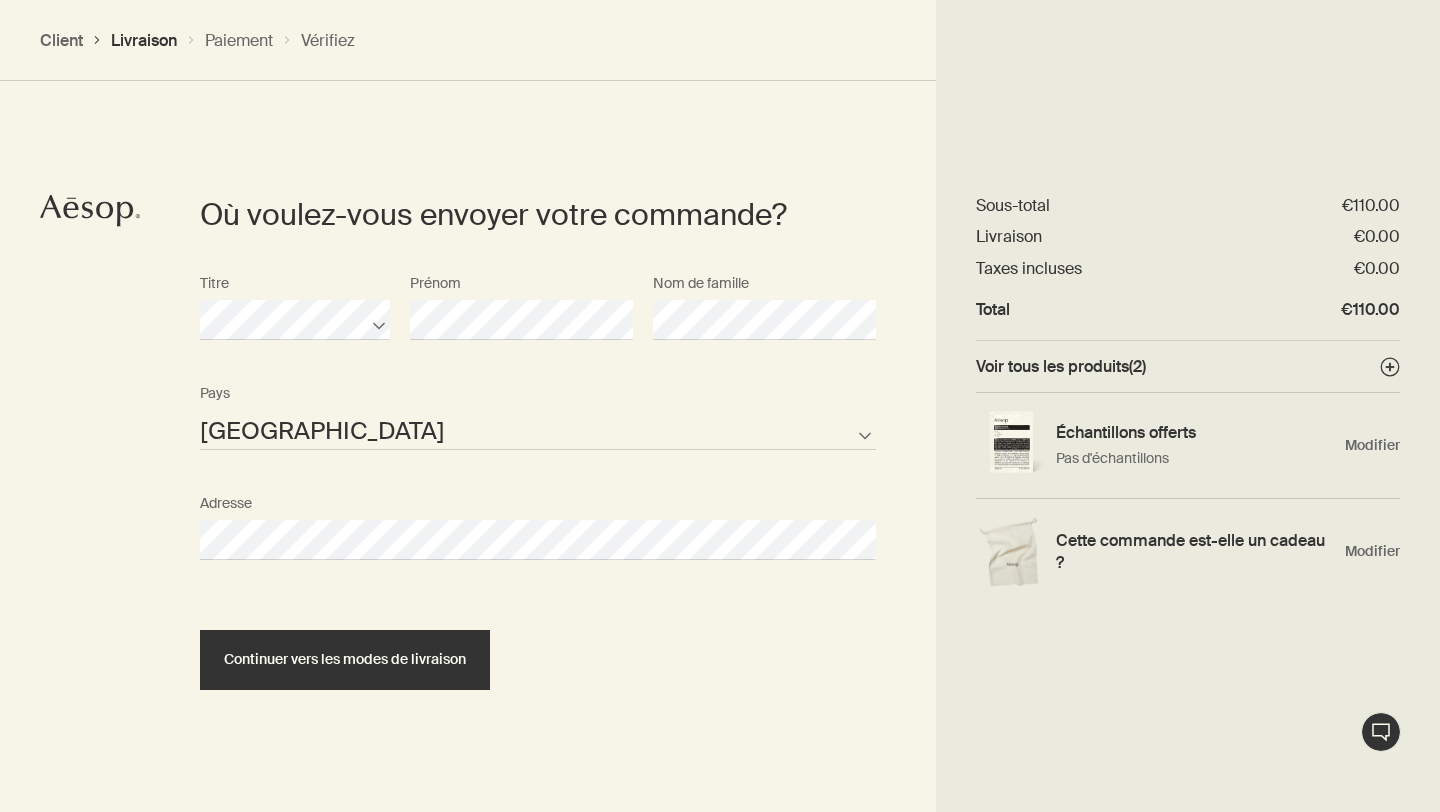 select on "FR" 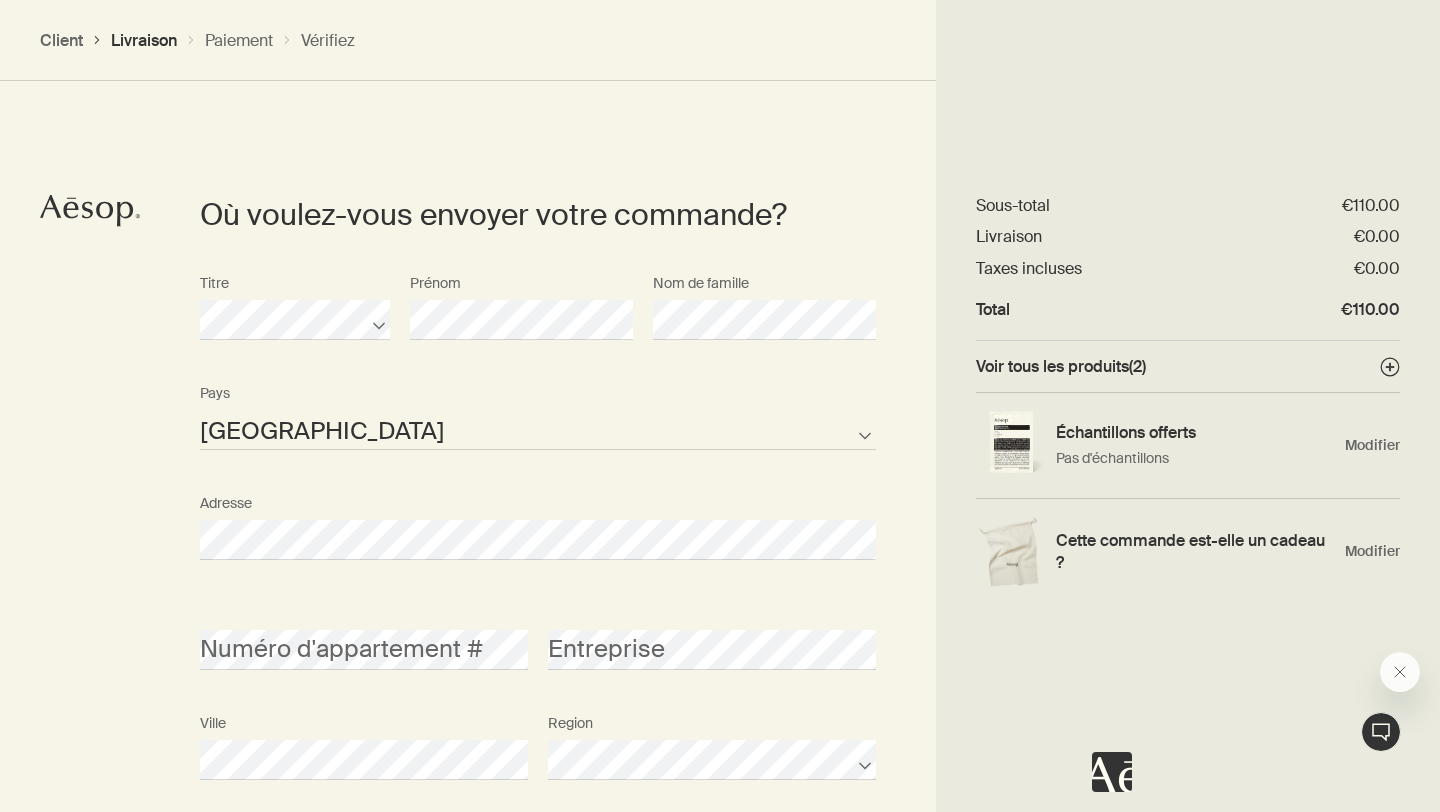 scroll, scrollTop: 0, scrollLeft: 0, axis: both 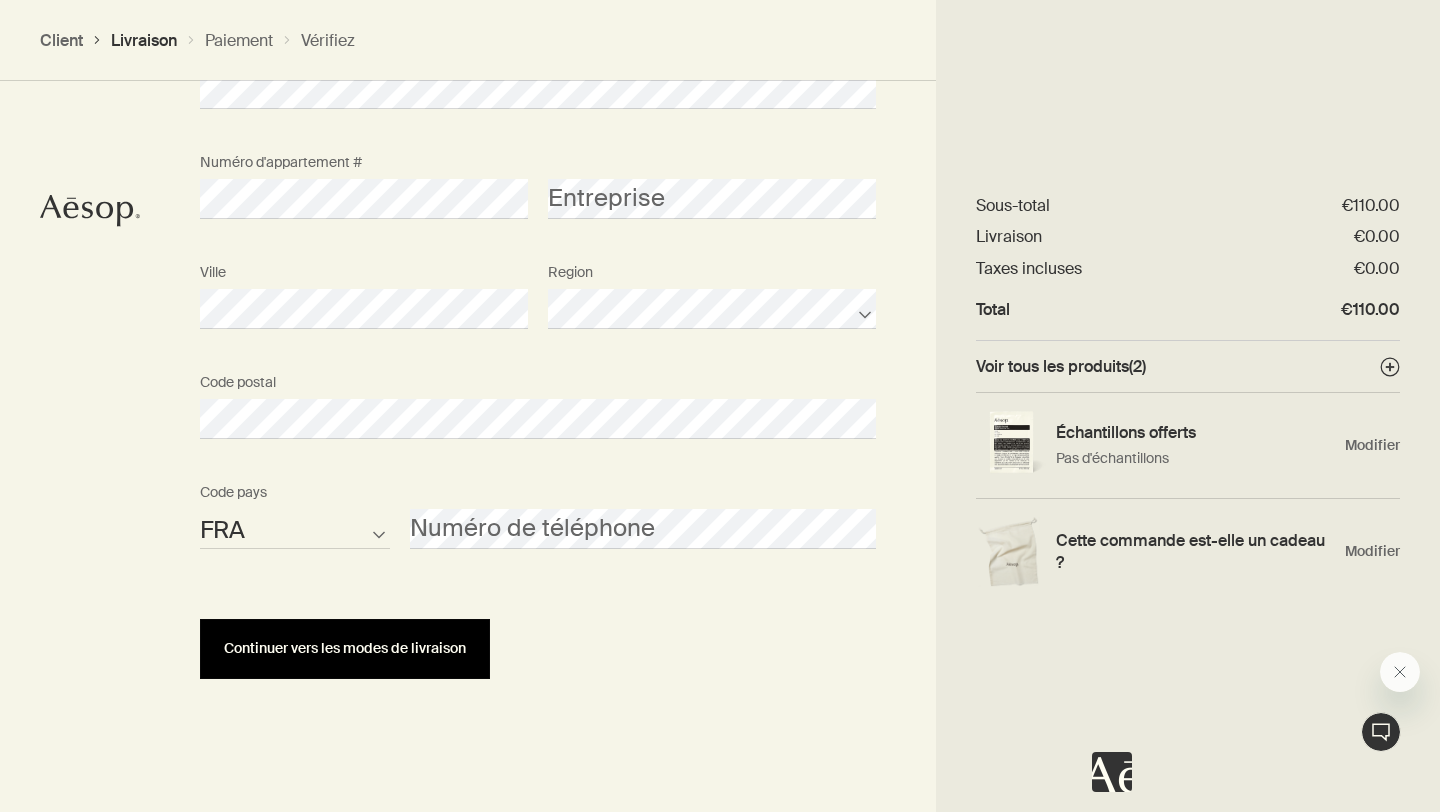 click on "Continuer vers les modes de livraison" at bounding box center [345, 649] 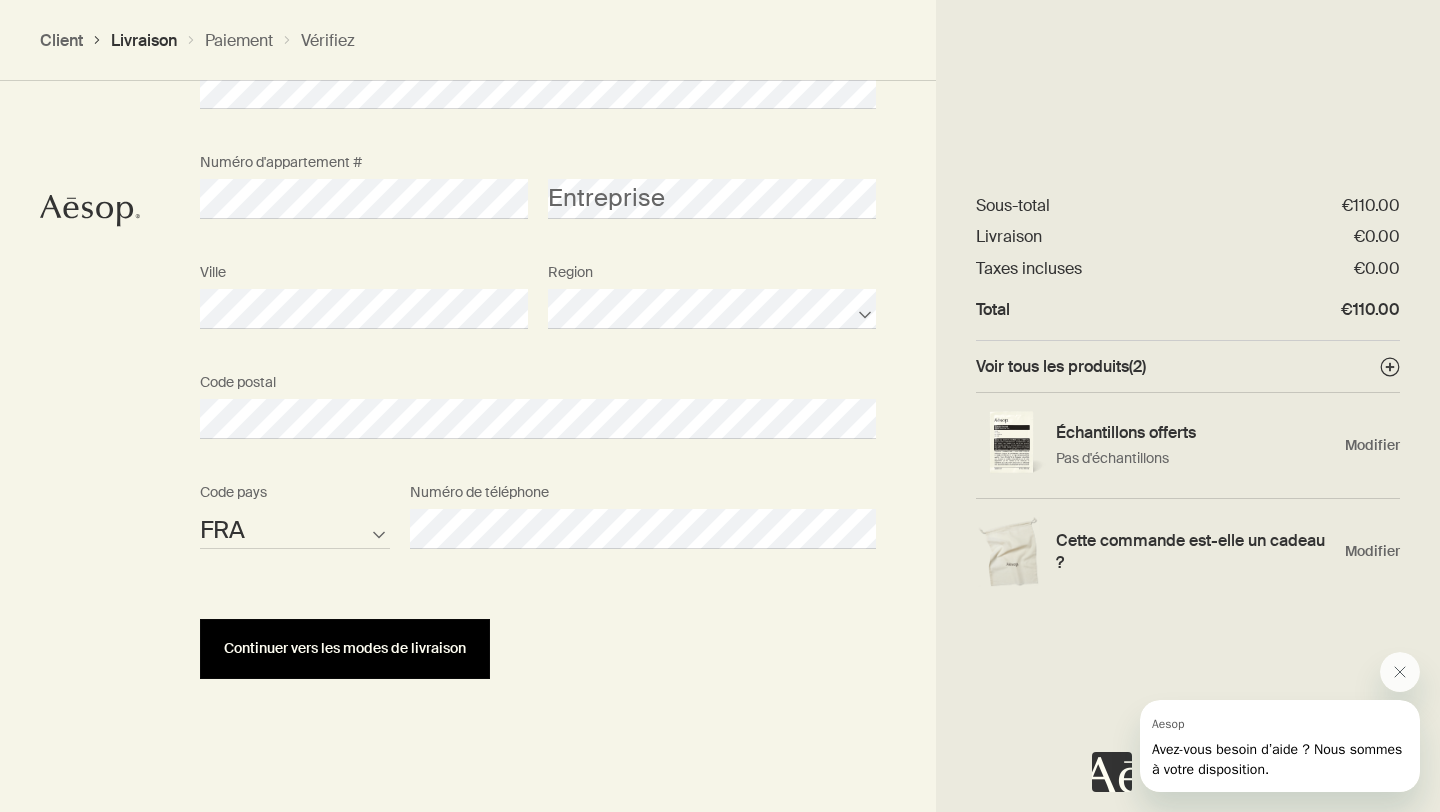 click on "Continuer vers les modes de livraison" at bounding box center (345, 648) 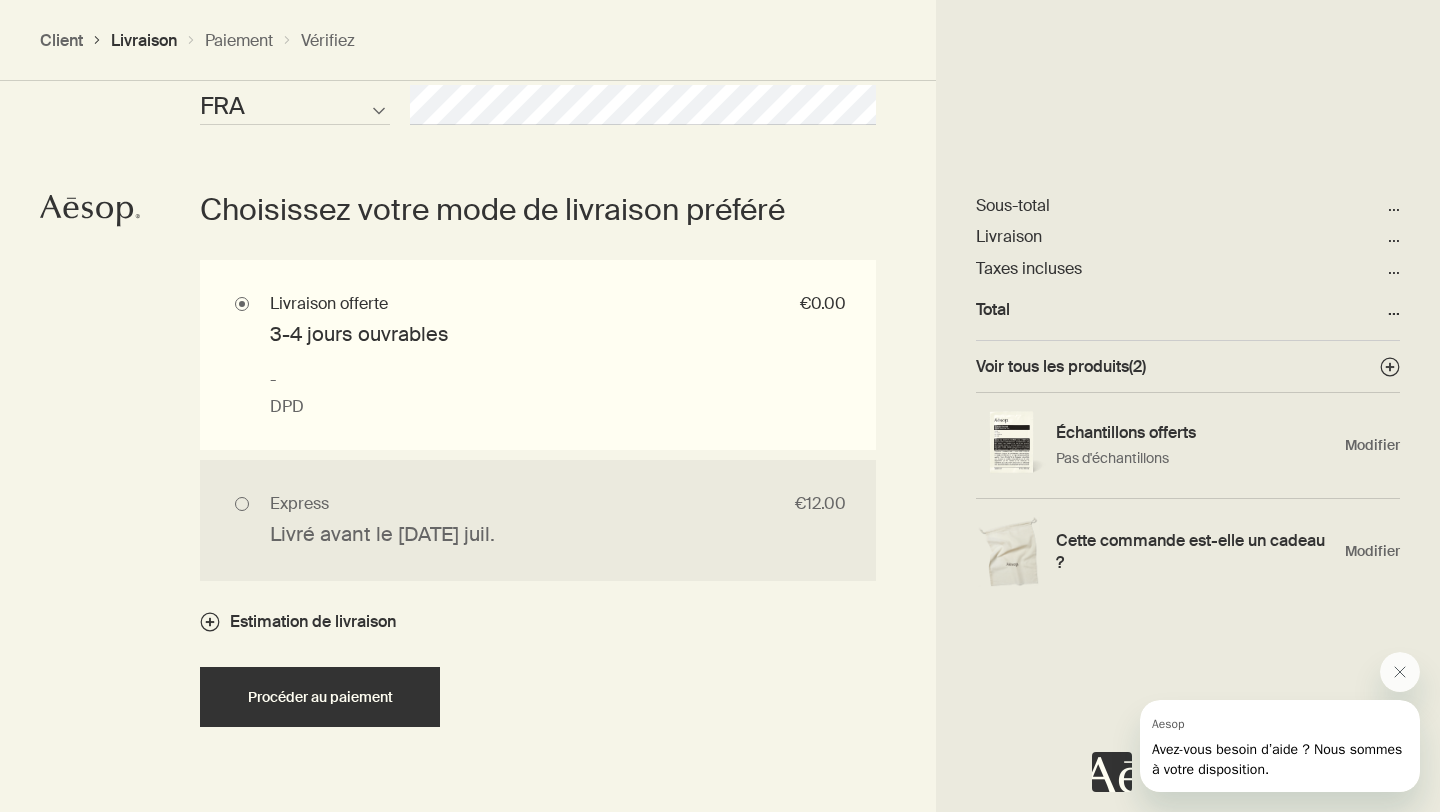 scroll, scrollTop: 1326, scrollLeft: 0, axis: vertical 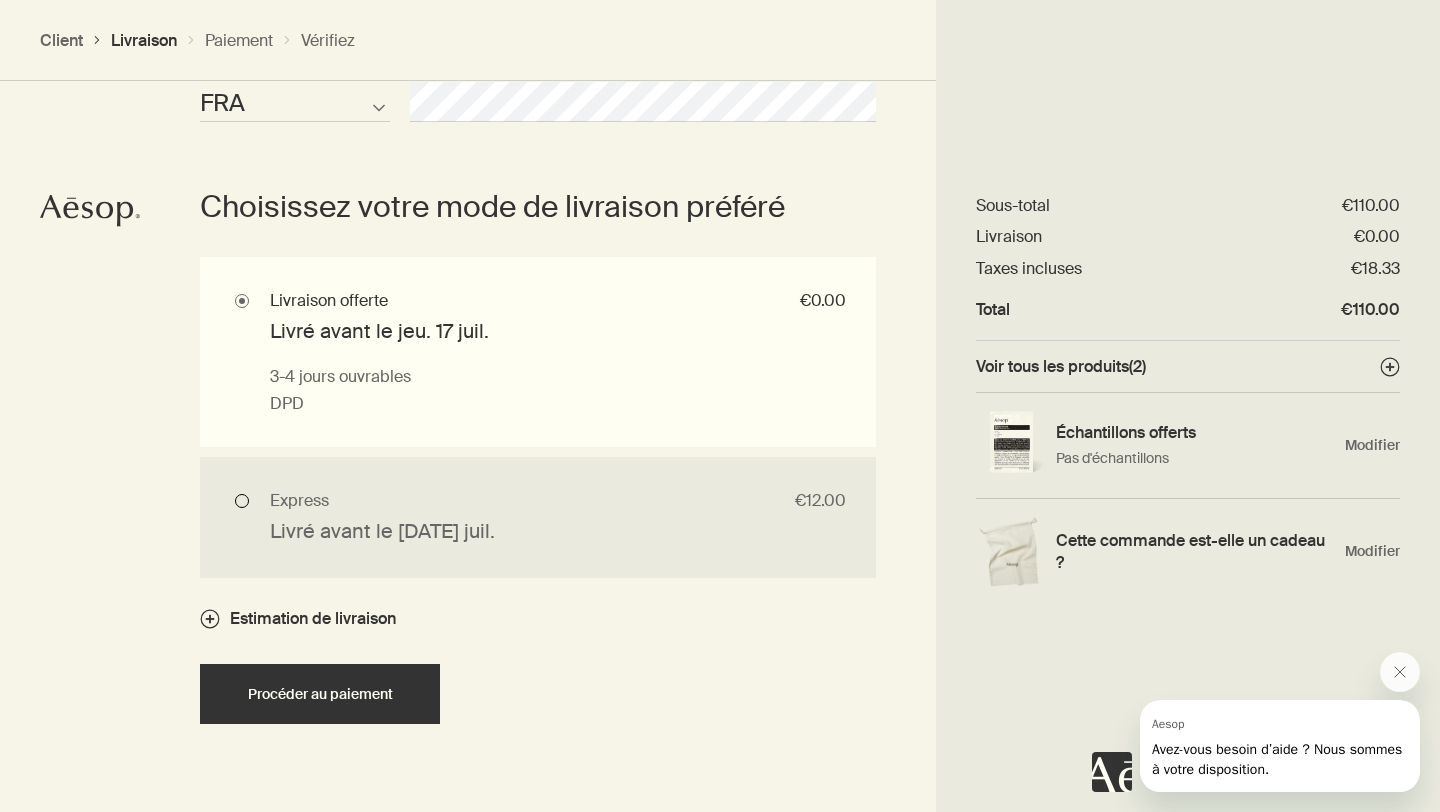 click on "Express €12.00 Livré avant le mar. 15 juil. 2 jours ouvrables TNT" at bounding box center [538, 517] 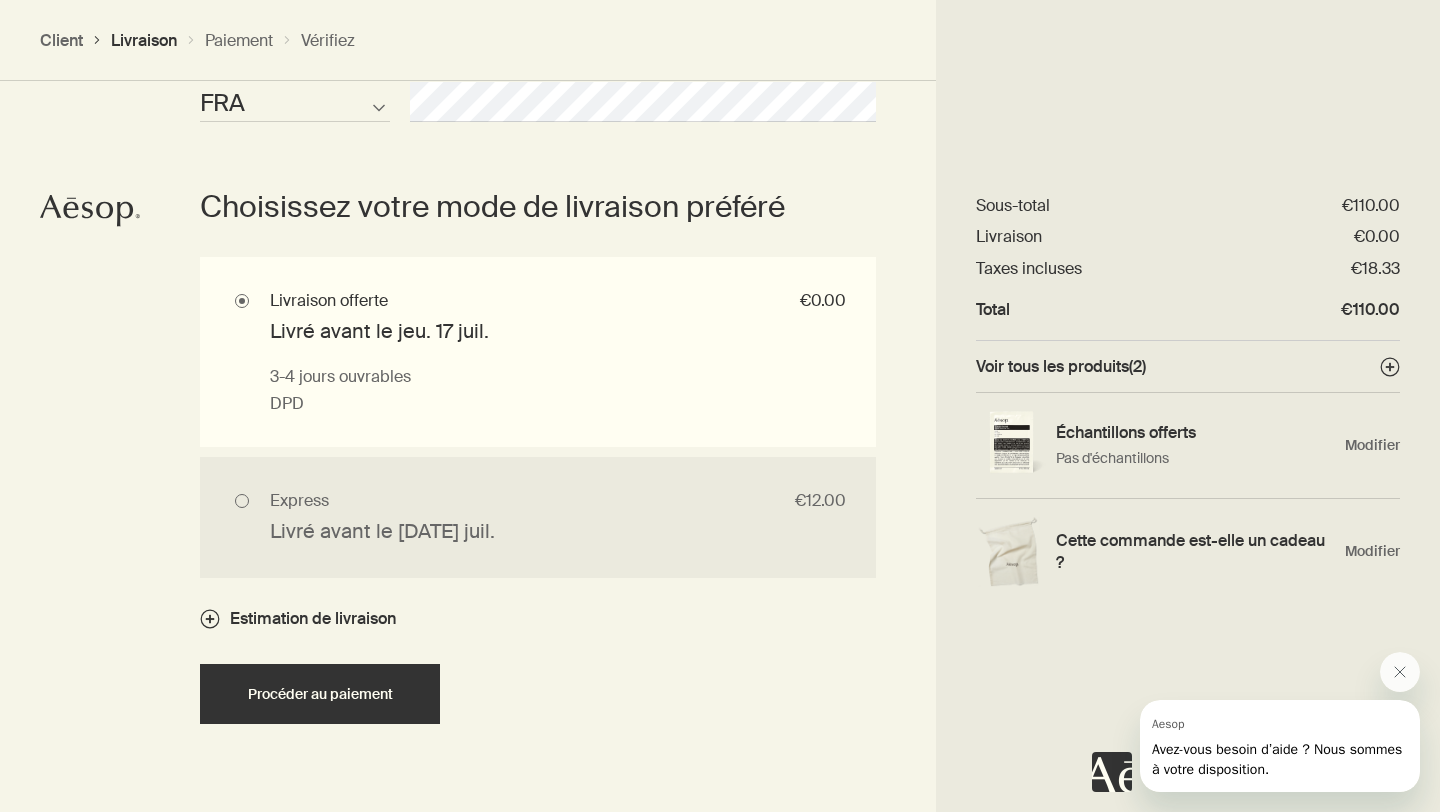 radio on "true" 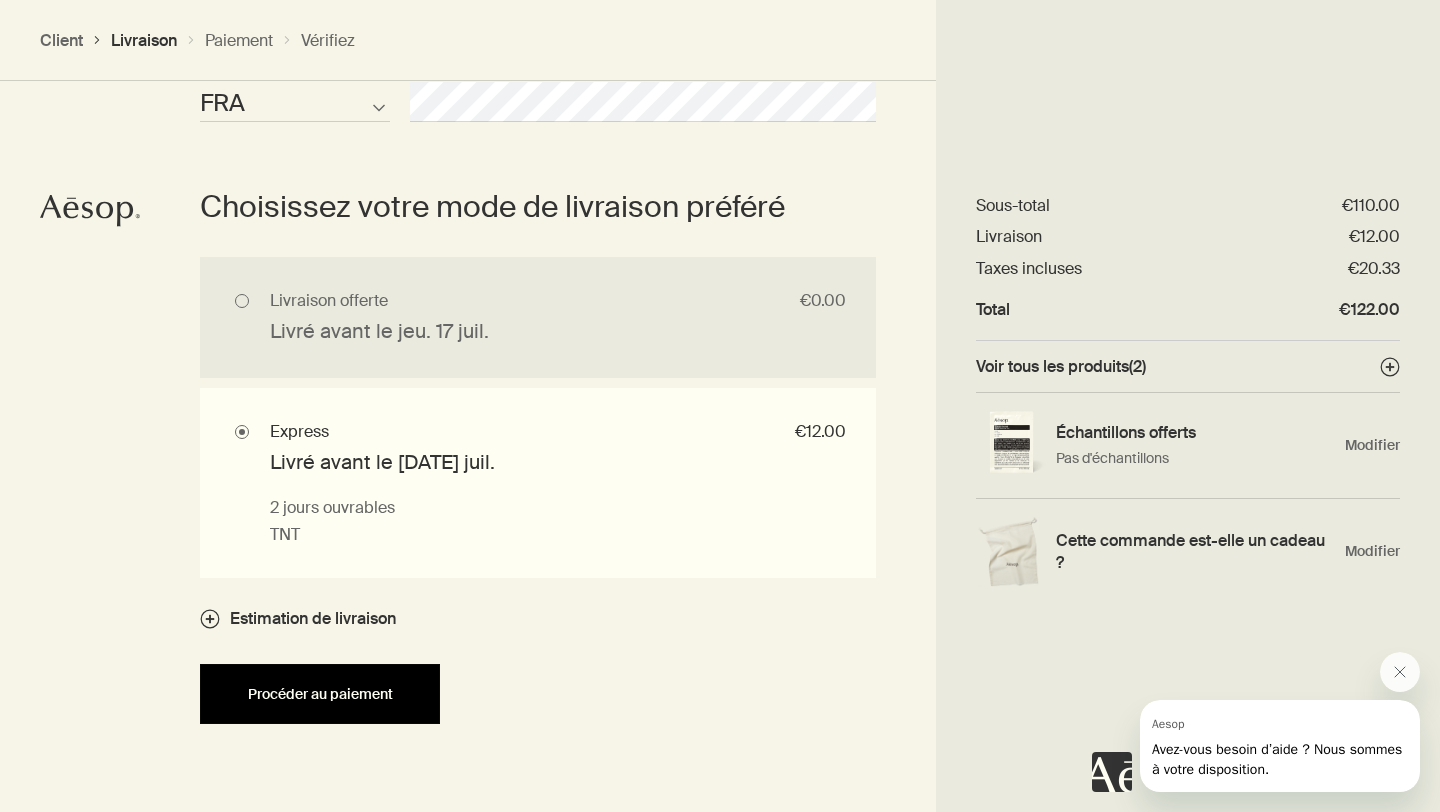 click on "Procéder au paiement" at bounding box center (320, 694) 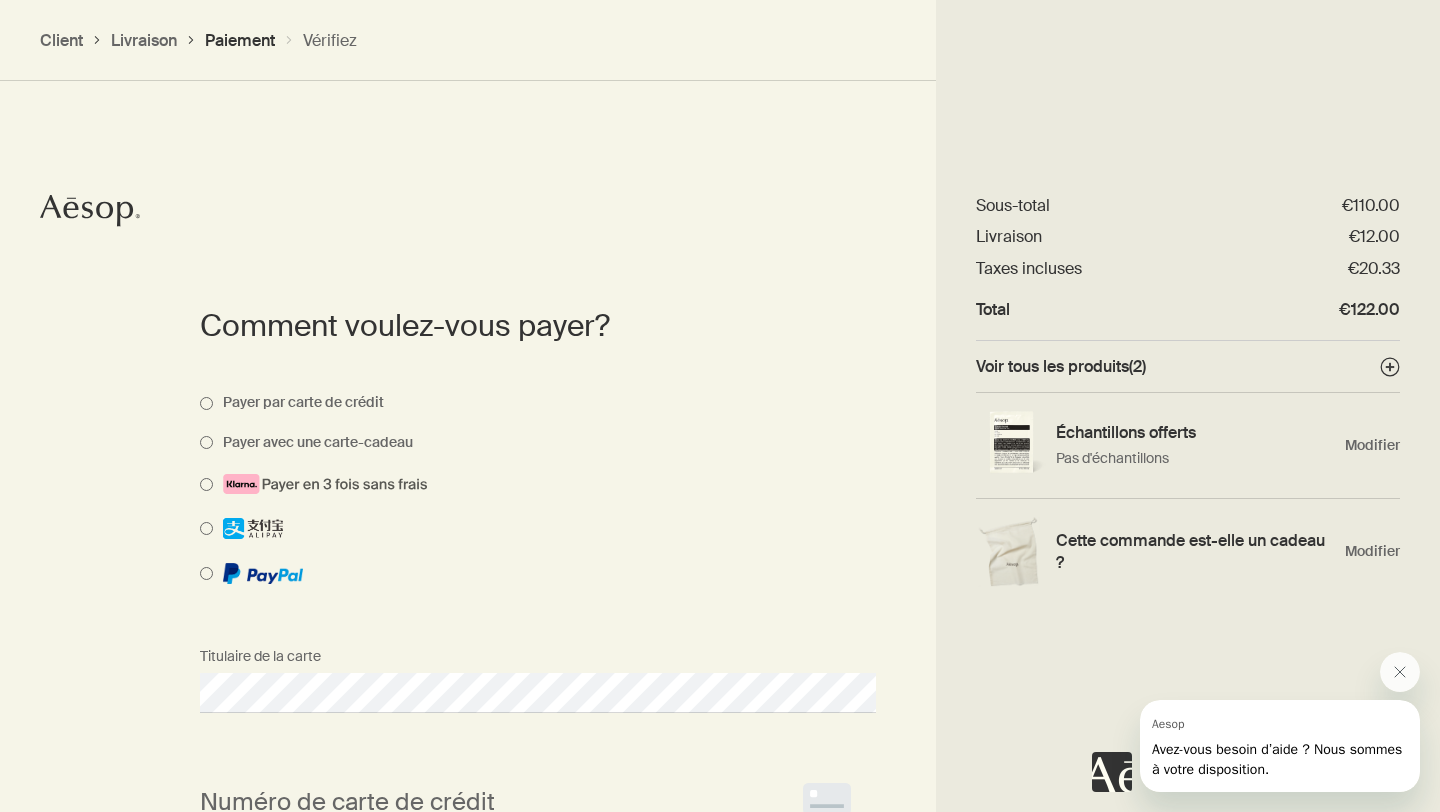scroll, scrollTop: 1427, scrollLeft: 0, axis: vertical 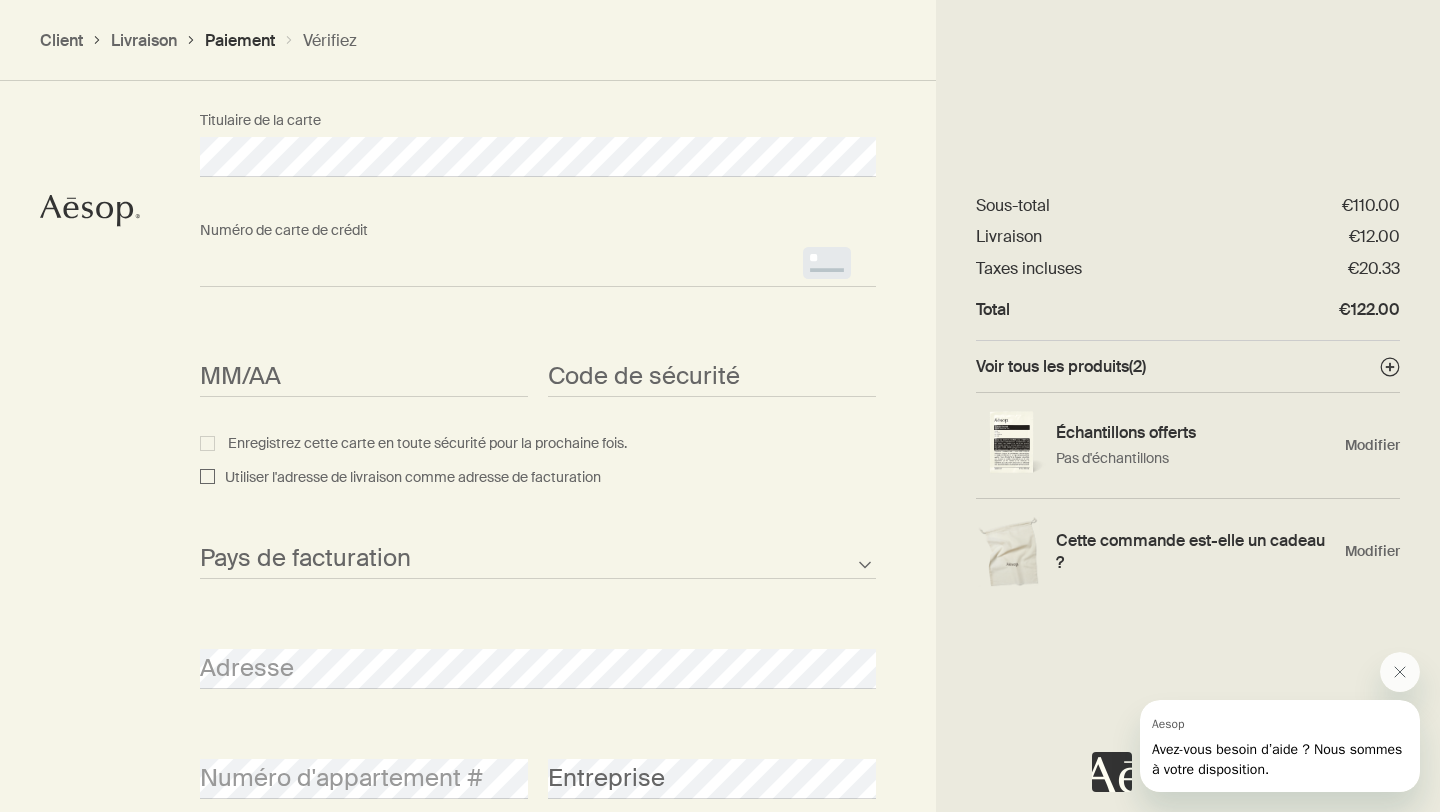 click on "Numéro de carte de crédit <p>Your browser does not support iframes.</p>" at bounding box center [538, 249] 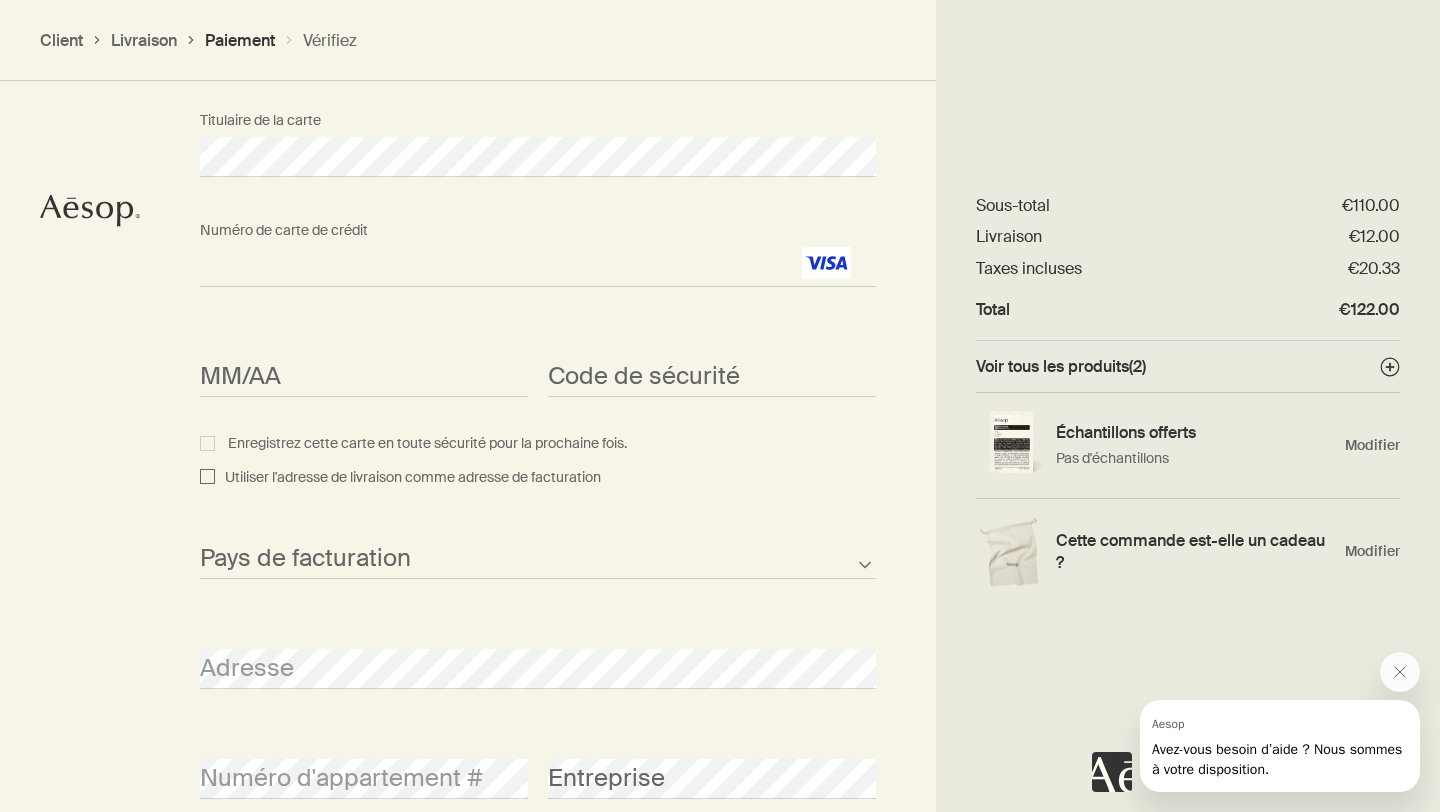 click on "Comment voulez-vous payer? Payer par carte de crédit Payer avec une carte-cadeau Titulaire de la carte Numéro de carte de crédit <p>Your browser does not support iframes.</p> MM/AA <p>Your browser does not support iframes.</p> Code de sécurité <p>Your browser does not support iframes.</p> Enregistrez cette carte en toute sécurité pour la prochaine fois. Utiliser l'adresse de livraison comme adresse de facturation Afghanistan Albanie Algérie Samoa américaine Andorra Angola Anguilla Antarctique Antigua-et-Barbuda Argentine Arménie Aruba Australie Autriche Azerbaïdjan Bahamas Bahreïn Bangladesh Barbade Bélarus Belgique Belize Bénin Bermudes Bhoutan Bolivie Bosnie-Herzégovine Botswana Brésil Territoire britannique de l'océan Indien Îles Vierges britanniques Brunei Darussalam Bulgarie Burkina Faso Burundi Cambodge Cameroun Canada Cap-Vert Îles Caïmans République centrafricaine Tchad Chili Chine Île Christmas Îles Cocos Colombie Comores Îles Cook Costa Rica Croatie Cuba Curaçao Chypre Fidji" at bounding box center [538, 507] 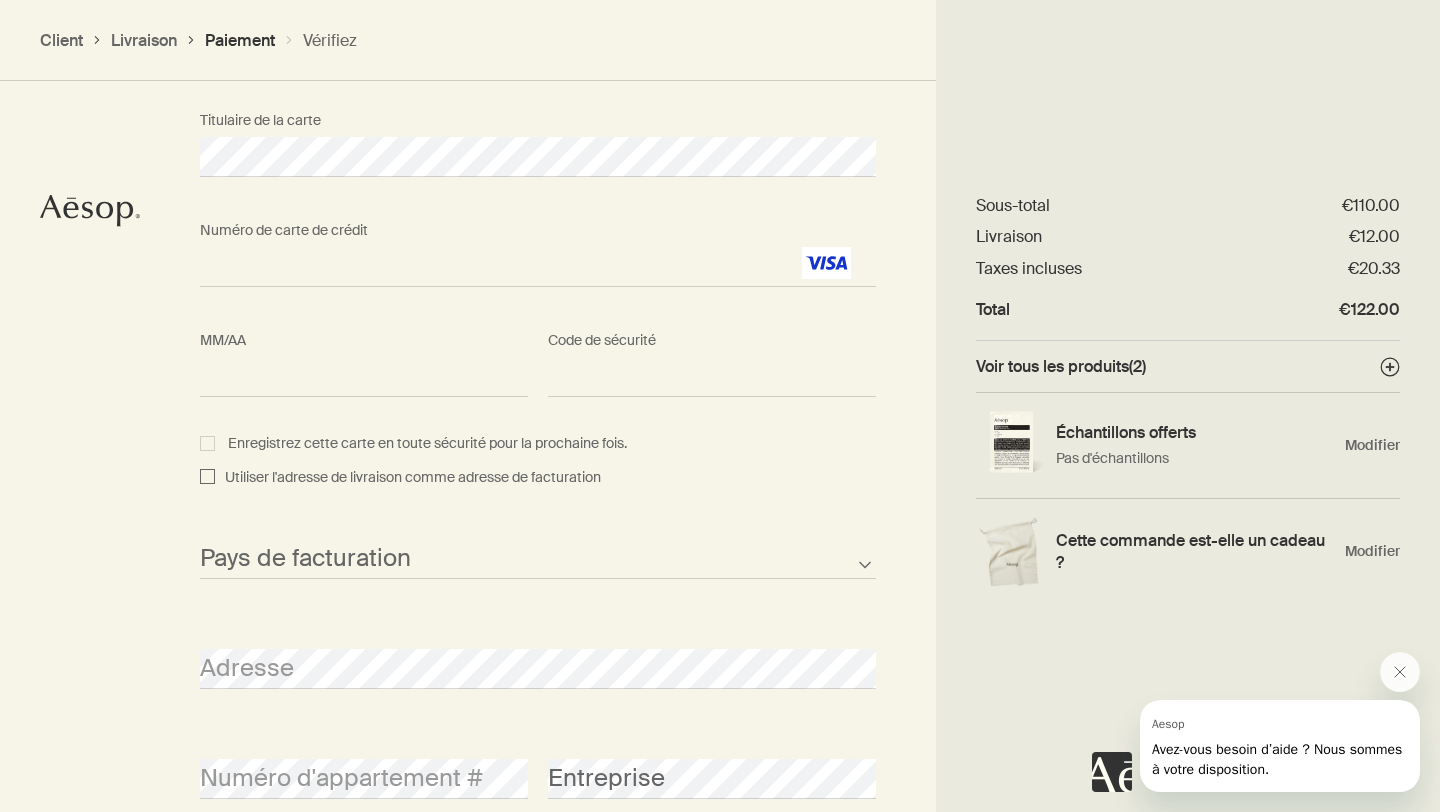 click on "Afghanistan Albanie Algérie Samoa américaine Andorra Angola Anguilla Antarctique Antigua-et-Barbuda Argentine Arménie Aruba Australie Autriche Azerbaïdjan Bahamas Bahreïn Bangladesh Barbade Bélarus Belgique Belize Bénin Bermudes Bhoutan Bolivie Bosnie-Herzégovine Botswana Brésil Territoire britannique de l'océan Indien Îles Vierges britanniques Brunei Darussalam Bulgarie Burkina Faso Burundi Cambodge Cameroun Canada Cap-Vert Îles Caïmans République centrafricaine Tchad Chili Chine Île Christmas Îles Cocos Colombie Comores Îles Cook Costa Rica Croatie Cuba Curaçao Chypre République tchèque Congo, République démocratique du Danemark Djibouti Dominique République dominicaine East Timor Équateur Égypte El Salvador Guinée équatoriale Érythrée Estonie Éthiopie Îles Malouines Îles Féroé Fidji Finlande France Polynésie française Gabon Gambie Géorgie Allemagne Ghana Gibraltar Grèce Groenland Grenade Guam Guatemala Guernesey Guinée Guinée-Bissau Guyana Haïti Honduras Hong Kong" at bounding box center (538, 541) 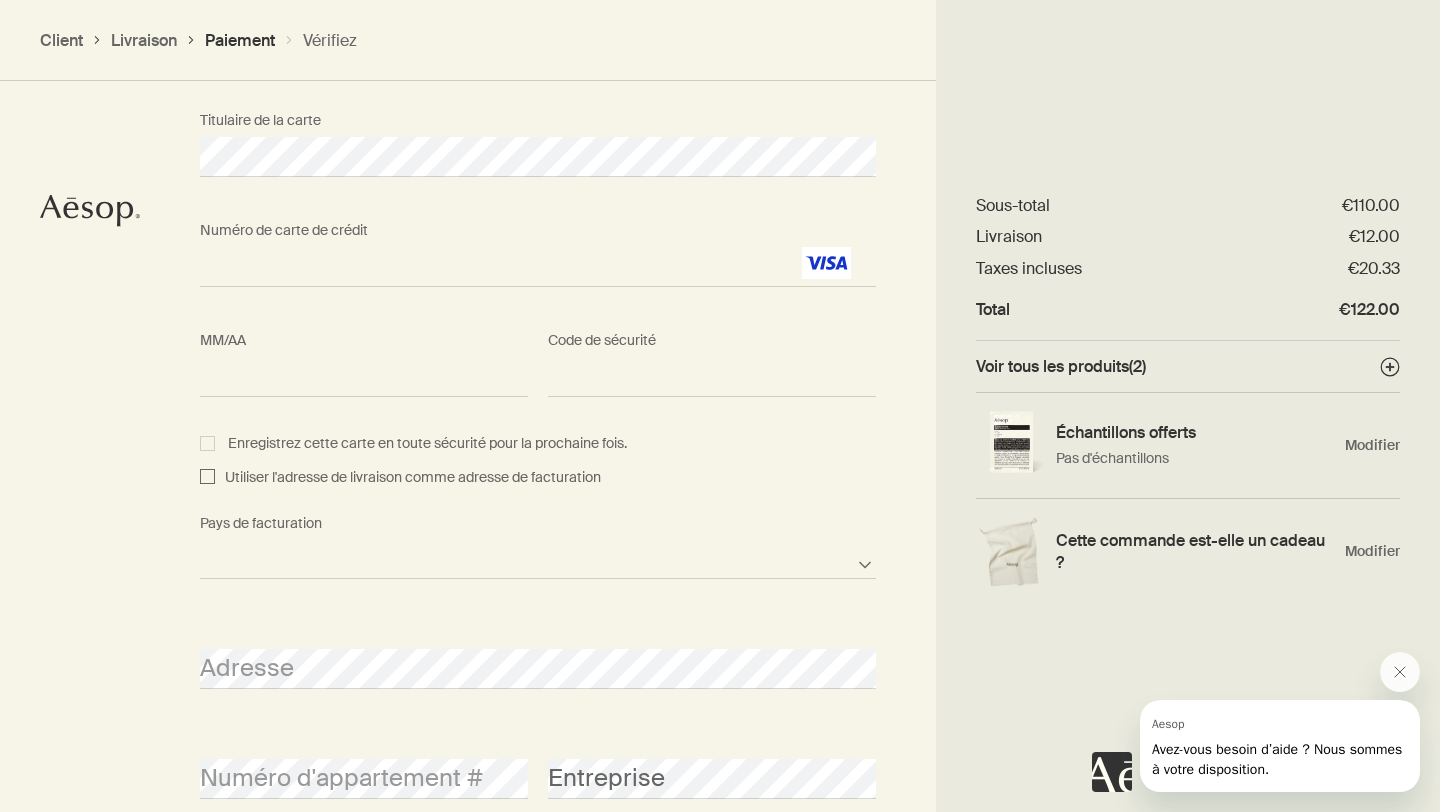 click on "Afghanistan Albanie Algérie Samoa américaine Andorra Angola Anguilla Antarctique Antigua-et-Barbuda Argentine Arménie Aruba Australie Autriche Azerbaïdjan Bahamas Bahreïn Bangladesh Barbade Bélarus Belgique Belize Bénin Bermudes Bhoutan Bolivie Bosnie-Herzégovine Botswana Brésil Territoire britannique de l'océan Indien Îles Vierges britanniques Brunei Darussalam Bulgarie Burkina Faso Burundi Cambodge Cameroun Canada Cap-Vert Îles Caïmans République centrafricaine Tchad Chili Chine Île Christmas Îles Cocos Colombie Comores Îles Cook Costa Rica Croatie Cuba Curaçao Chypre République tchèque Congo, République démocratique du Danemark Djibouti Dominique République dominicaine East Timor Équateur Égypte El Salvador Guinée équatoriale Érythrée Estonie Éthiopie Îles Malouines Îles Féroé Fidji Finlande France Polynésie française Gabon Gambie Géorgie Allemagne Ghana Gibraltar Grèce Groenland Grenade Guam Guatemala Guernesey Guinée Guinée-Bissau Guyana Haïti Honduras Hong Kong" at bounding box center [538, 559] 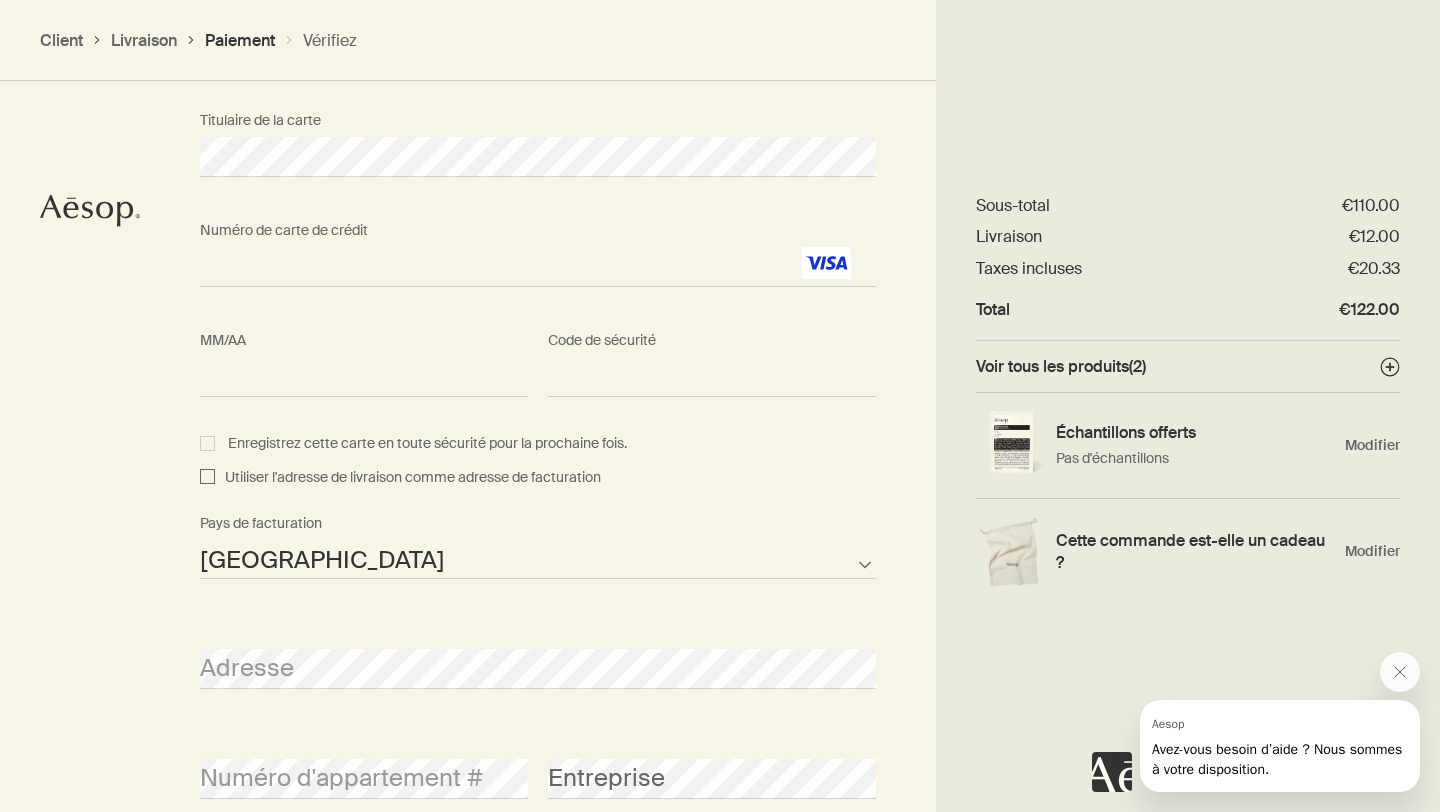 select on "FR" 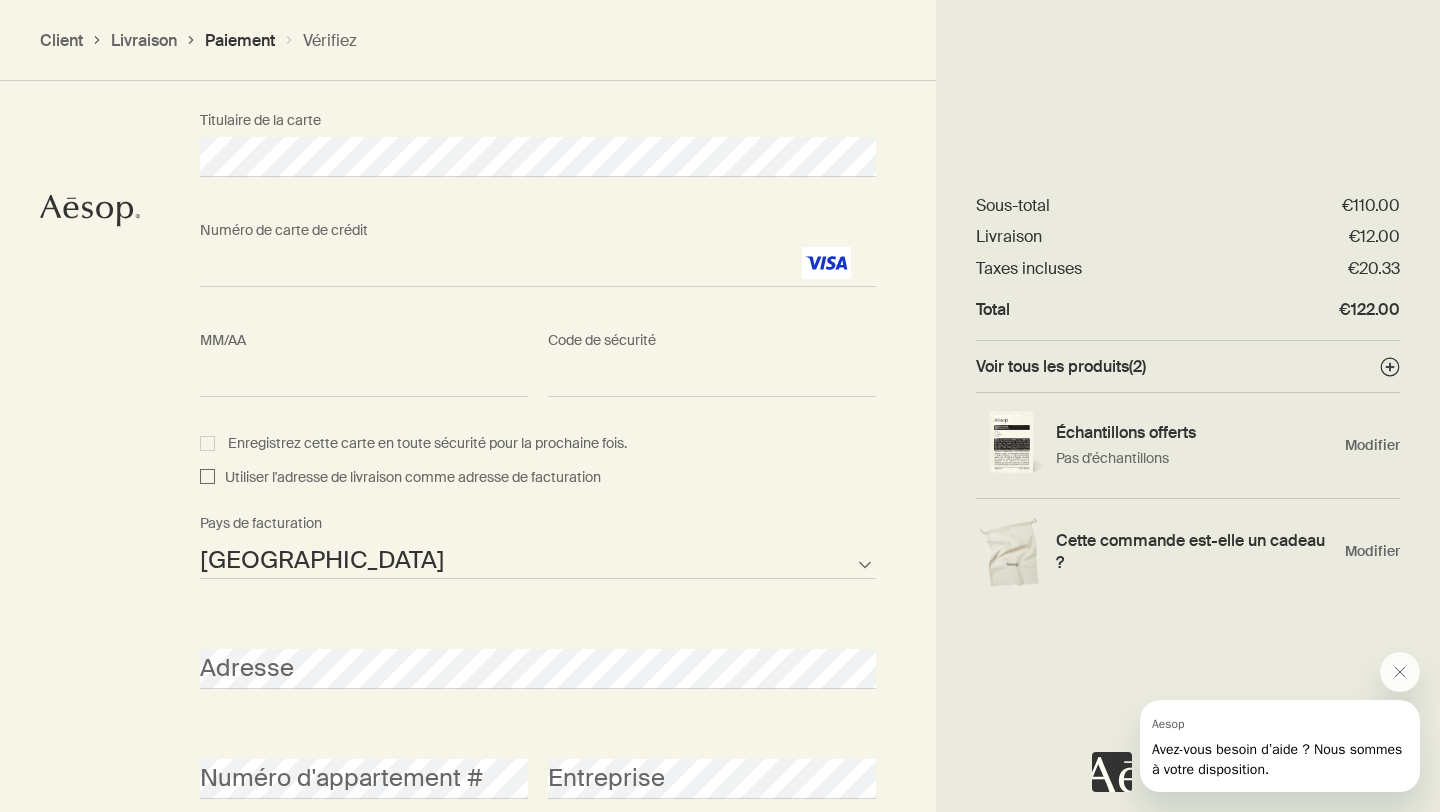 click on "Adresse" at bounding box center (538, 651) 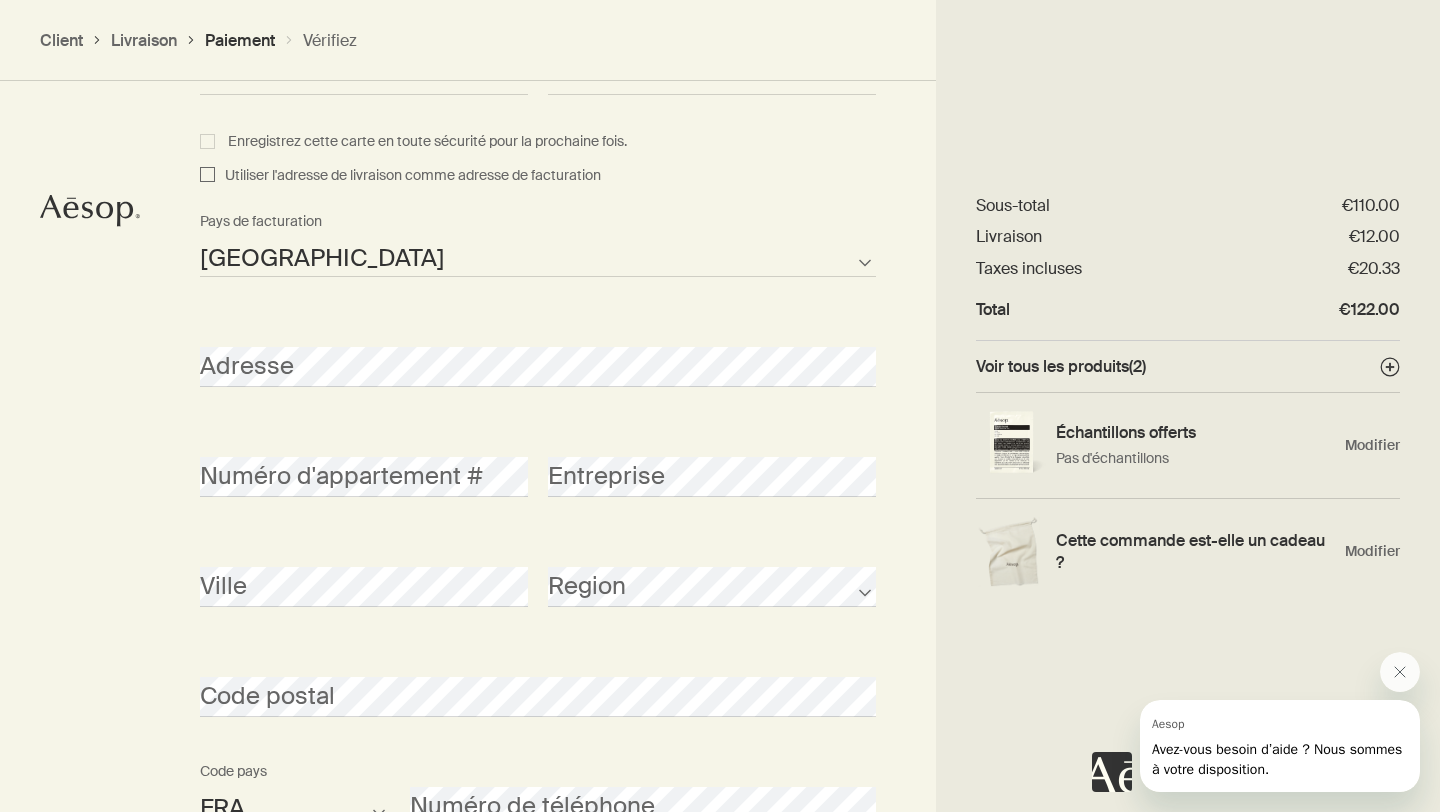 scroll, scrollTop: 1706, scrollLeft: 0, axis: vertical 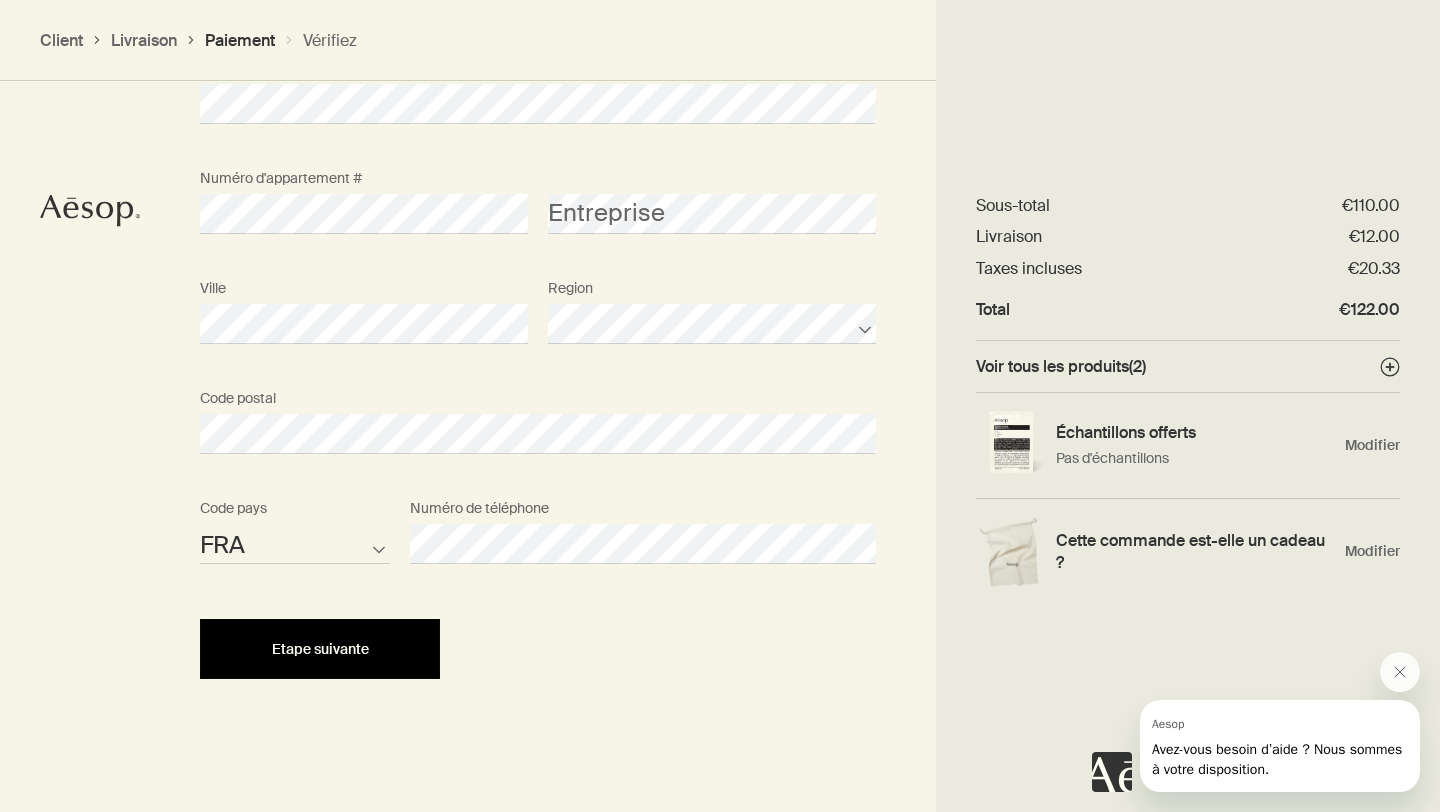 click on "Etape suivante" at bounding box center (320, 649) 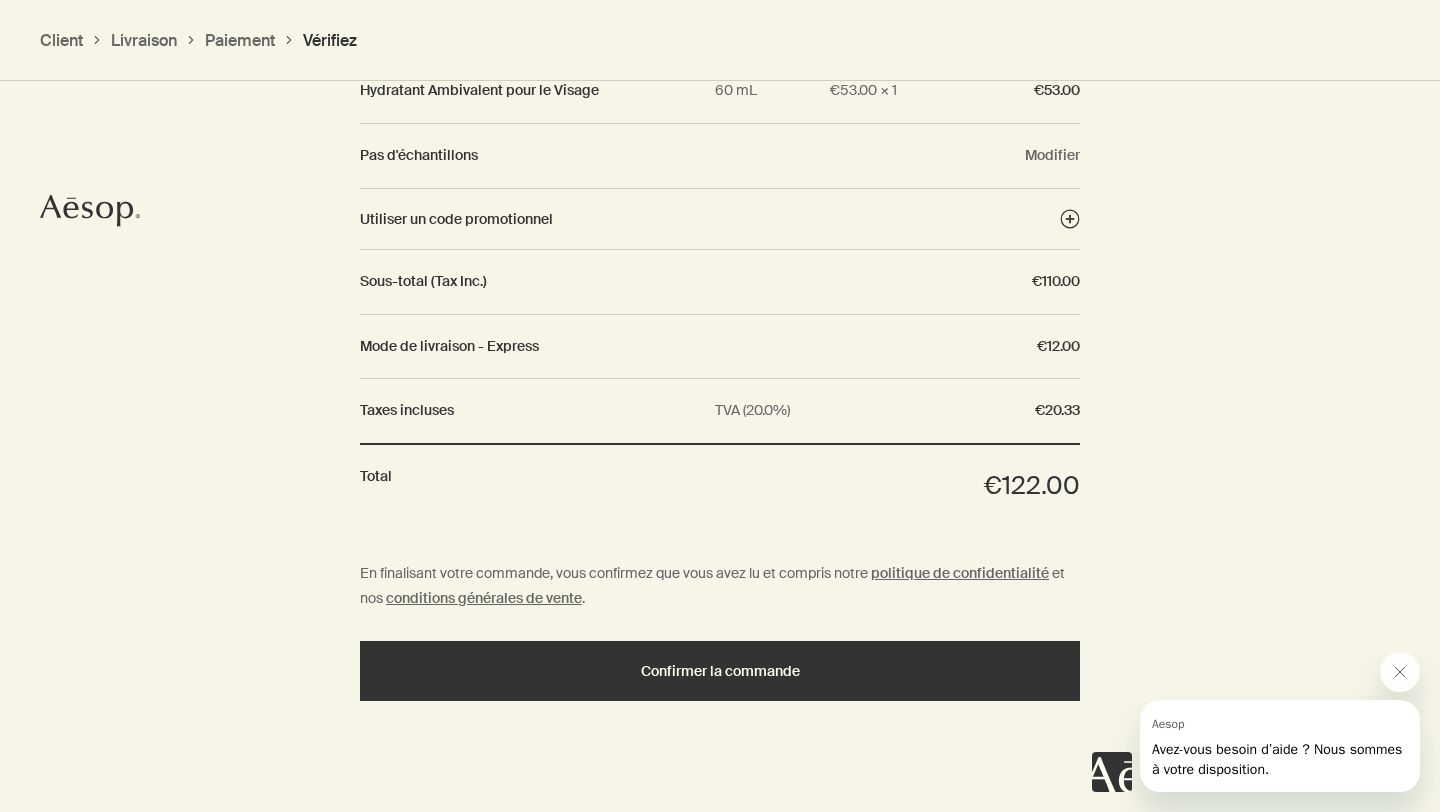 scroll, scrollTop: 1891, scrollLeft: 0, axis: vertical 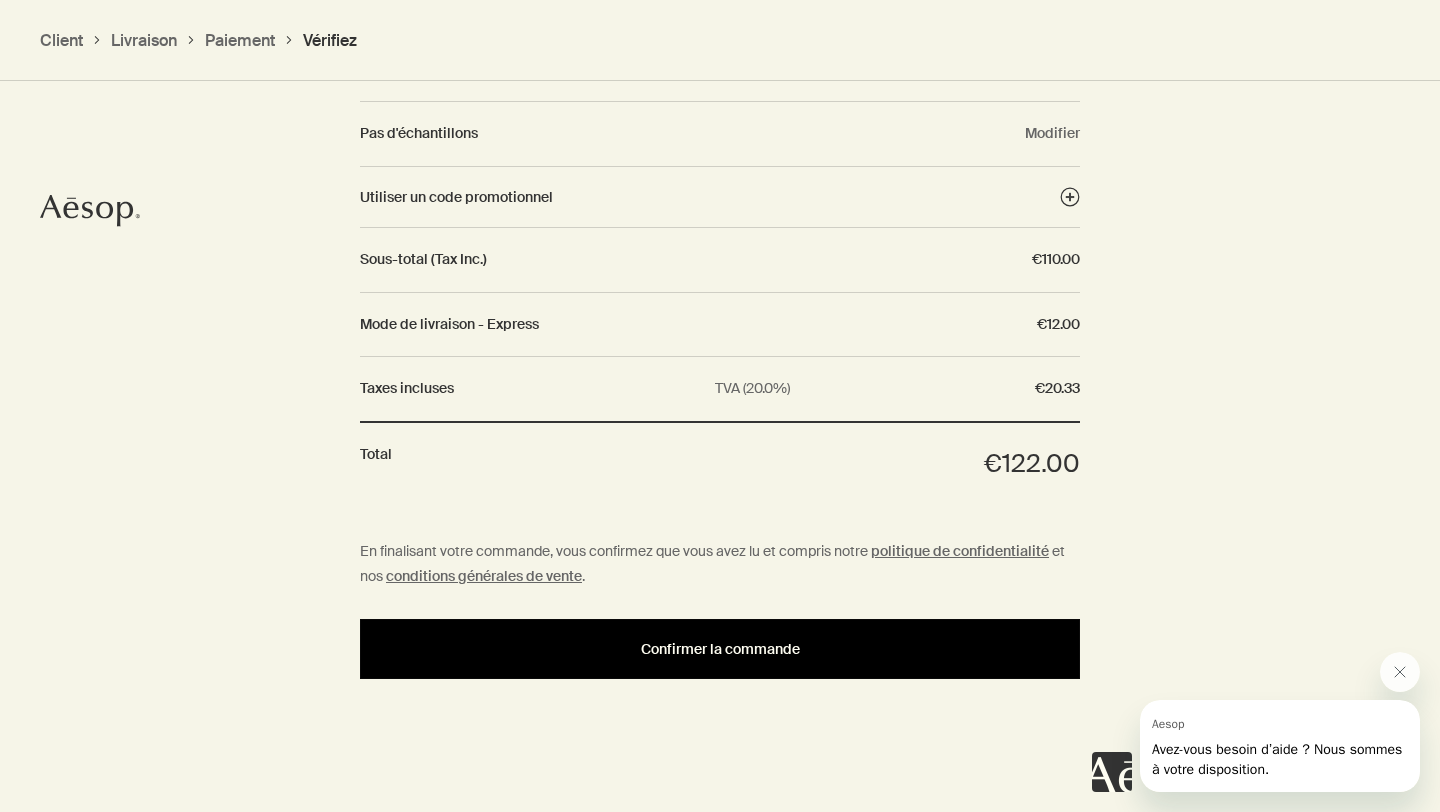 click on "Confirmer la commande" at bounding box center (720, 649) 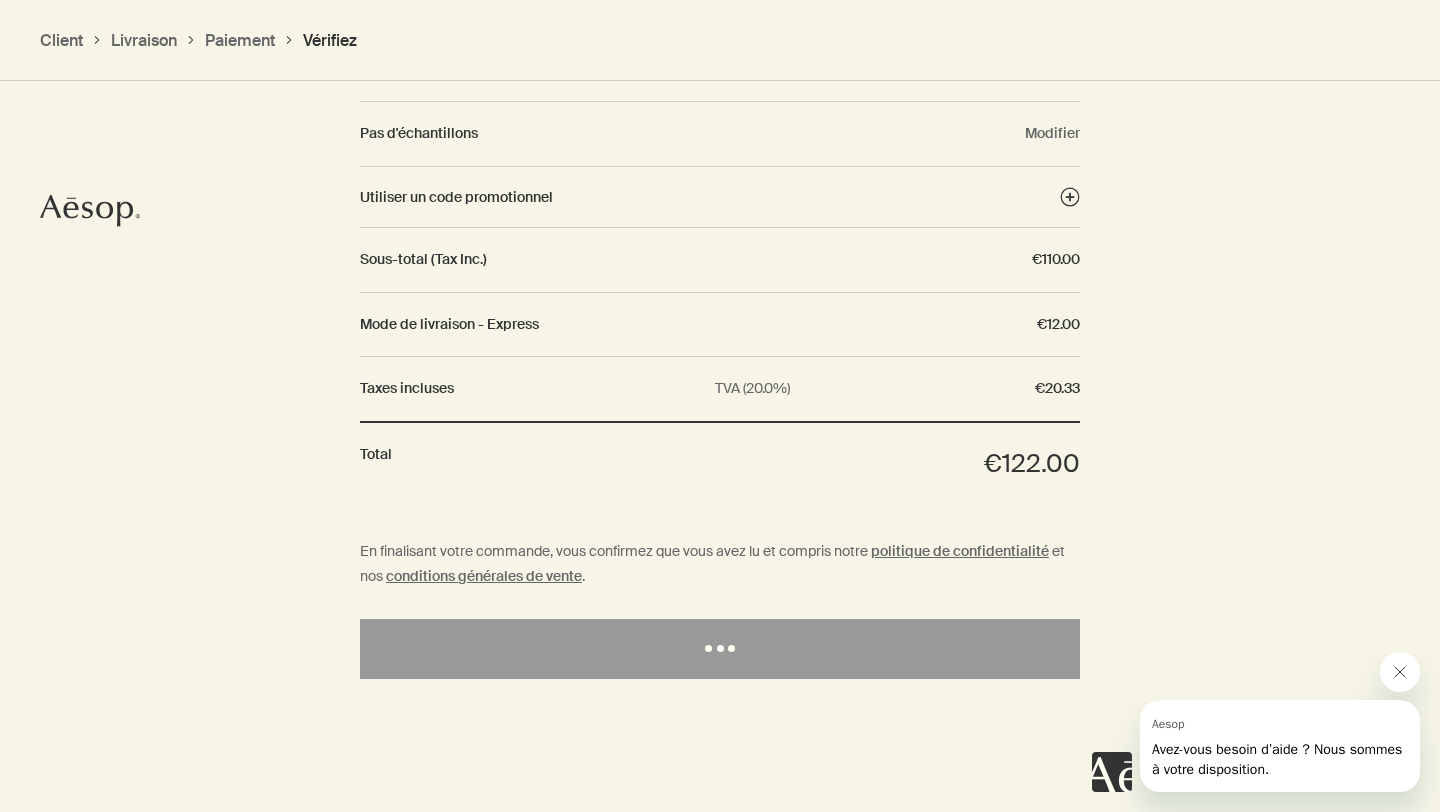 click 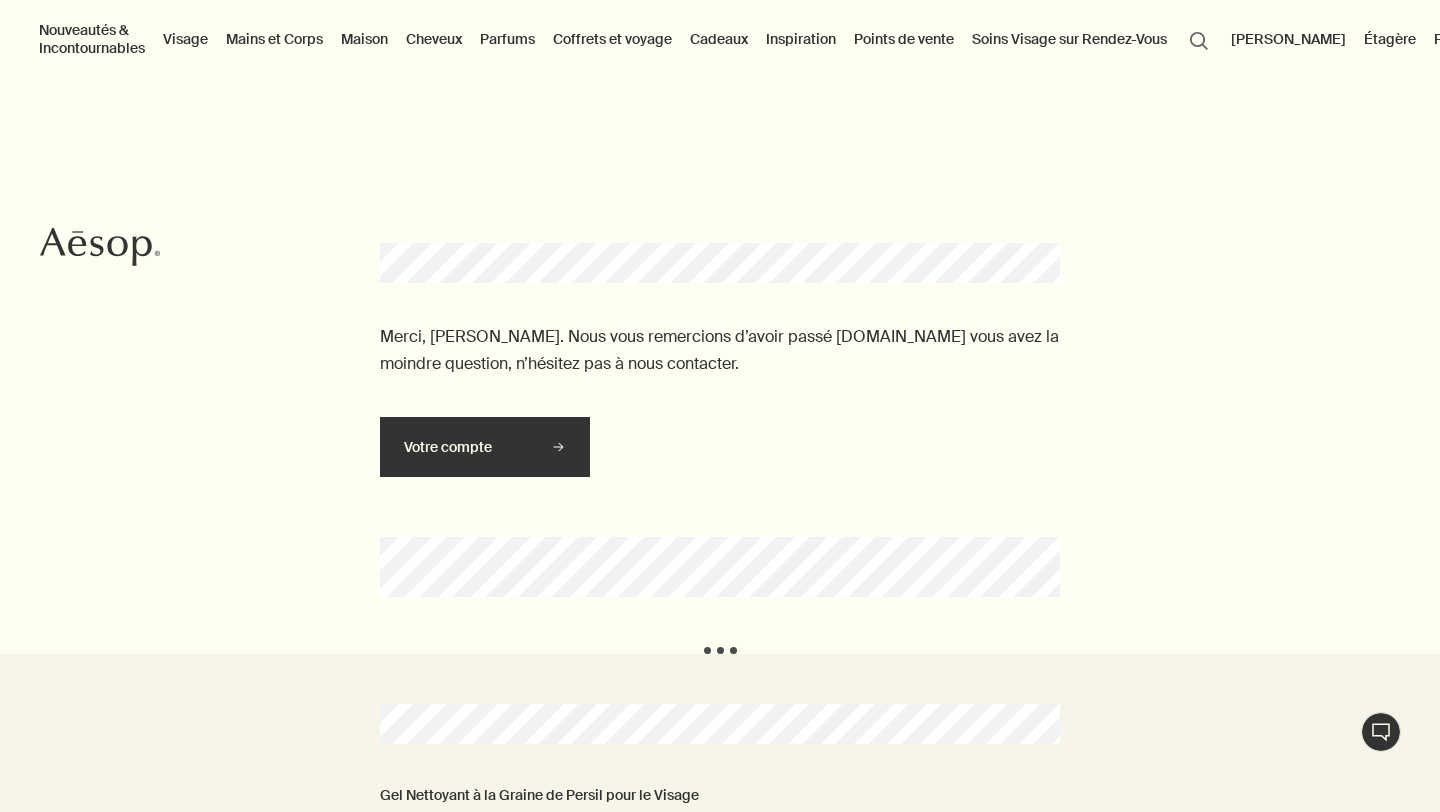 scroll, scrollTop: 0, scrollLeft: 0, axis: both 